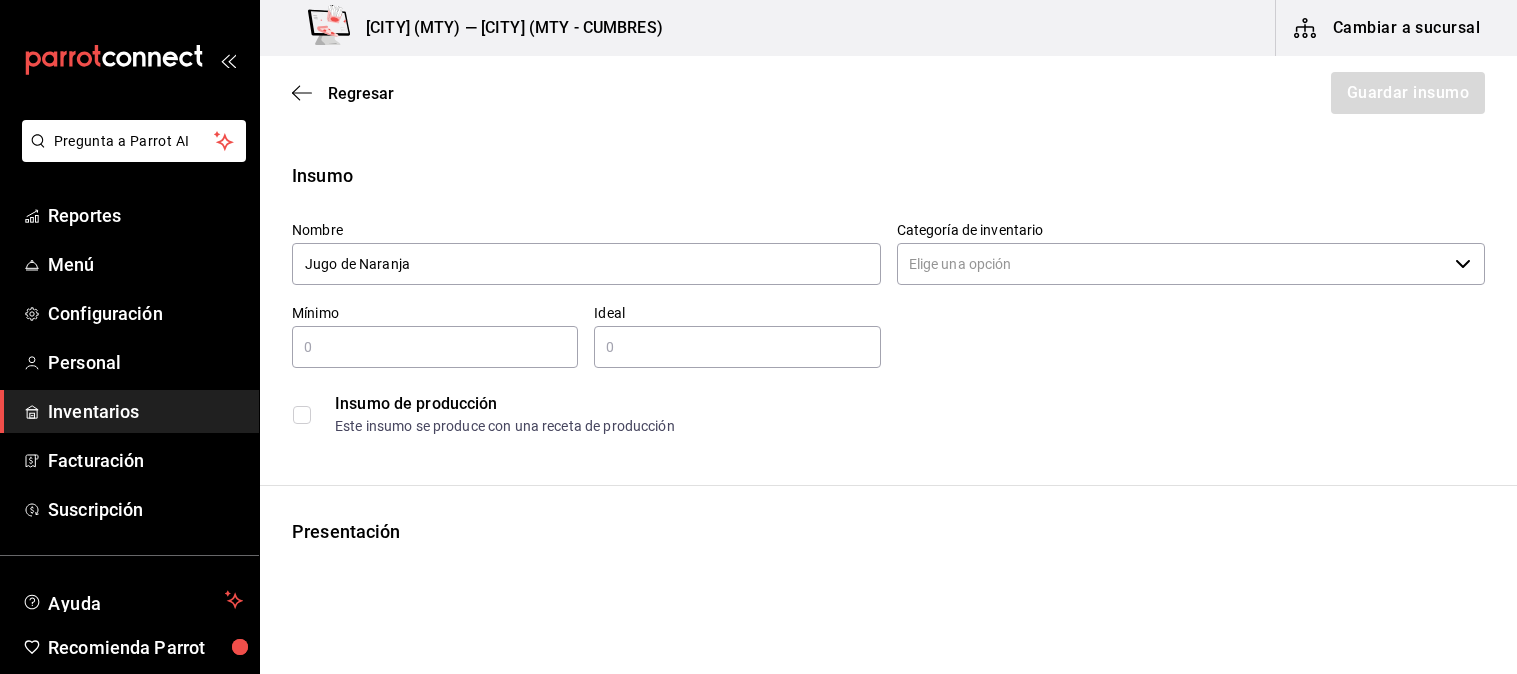 scroll, scrollTop: 0, scrollLeft: 0, axis: both 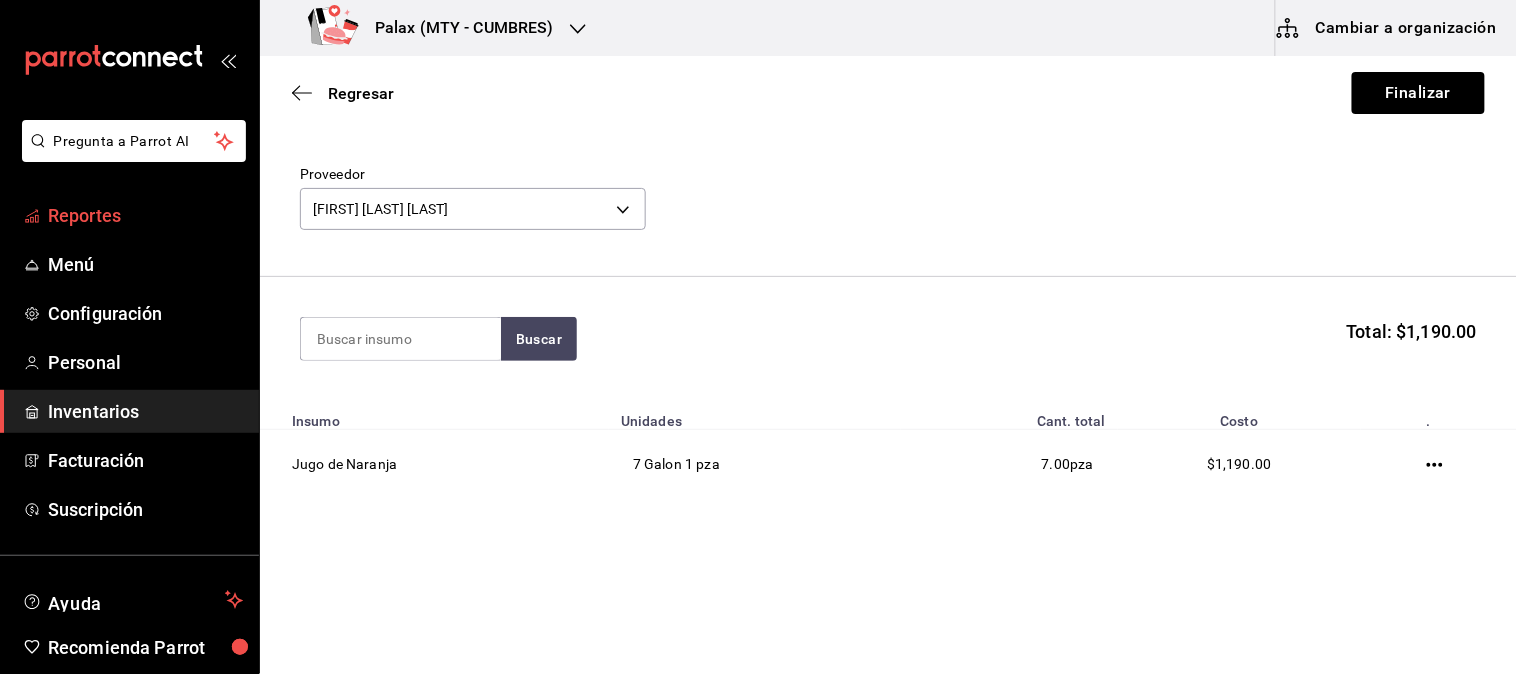 click on "Reportes" at bounding box center [145, 215] 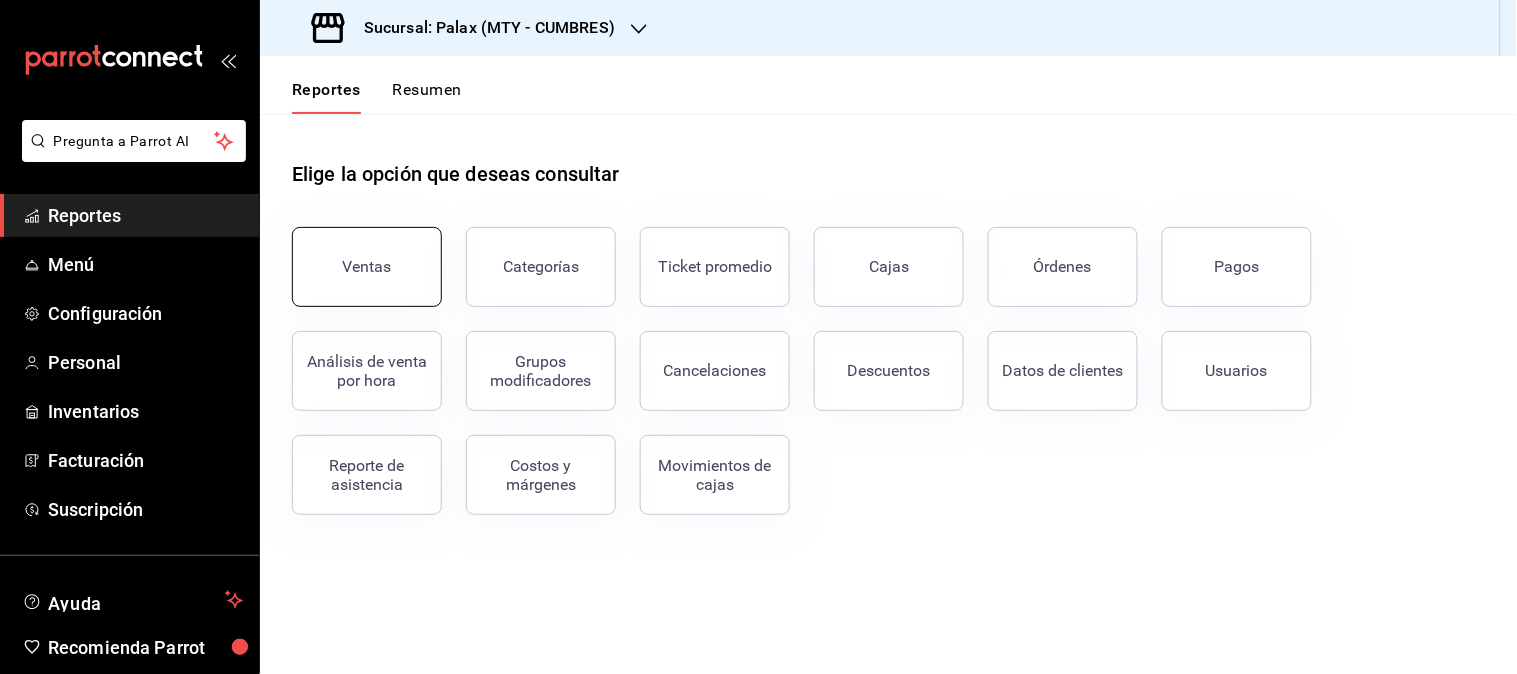 click on "Ventas" at bounding box center (367, 267) 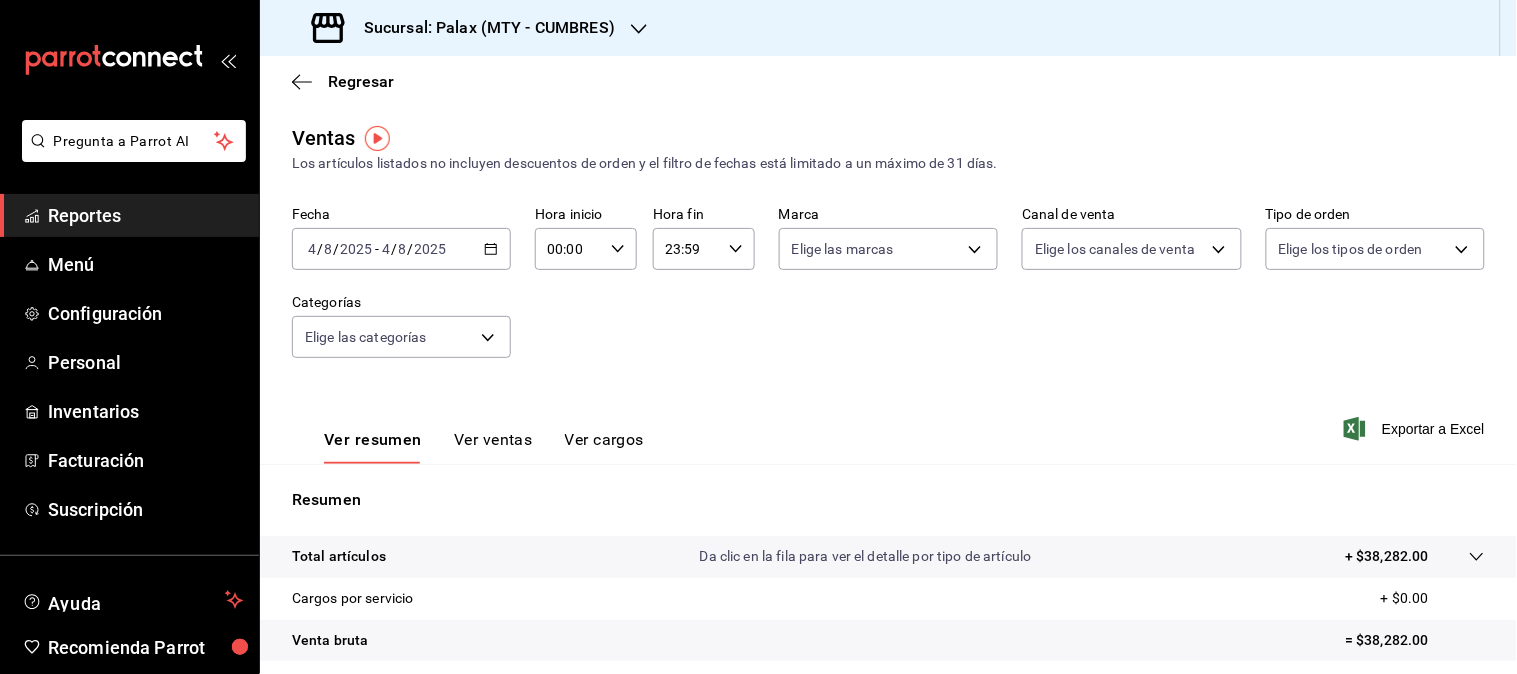 click 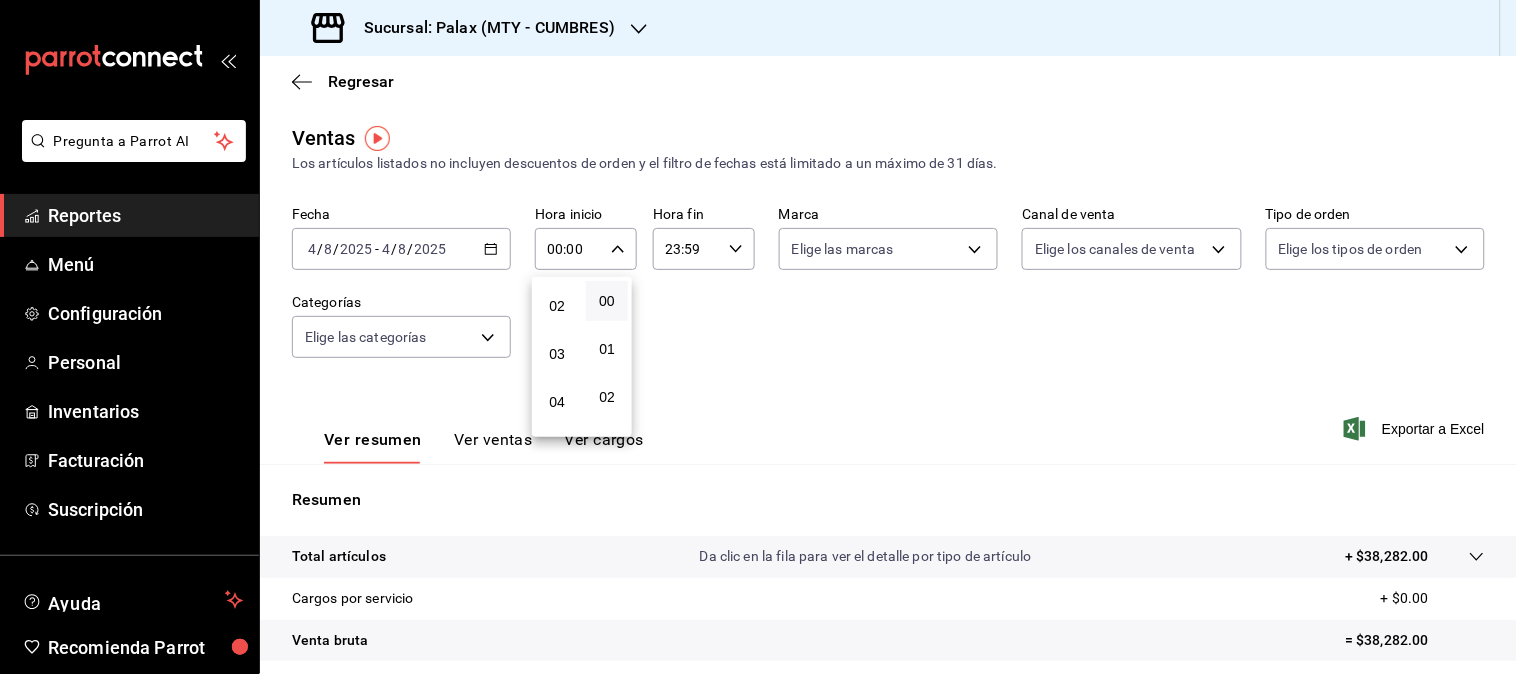 scroll, scrollTop: 222, scrollLeft: 0, axis: vertical 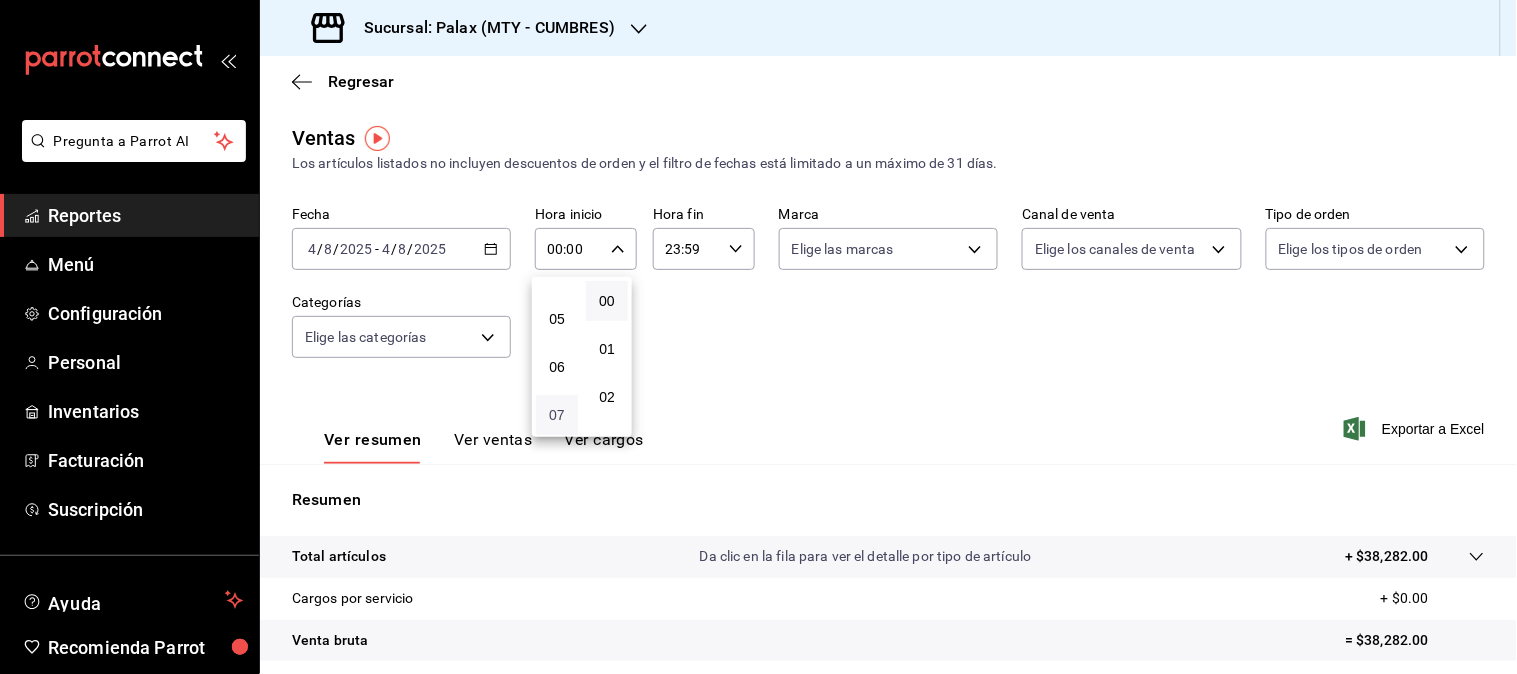 click on "07" at bounding box center (557, 415) 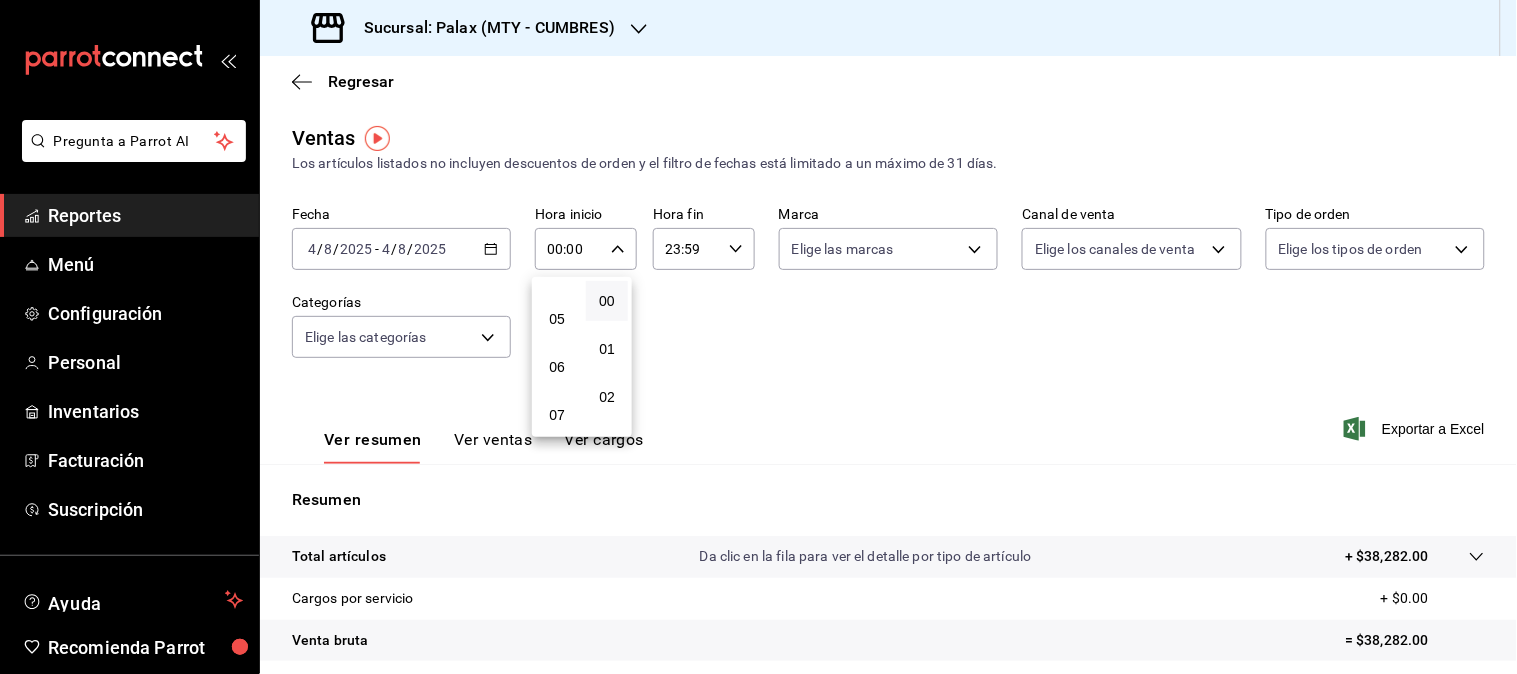 type on "07:00" 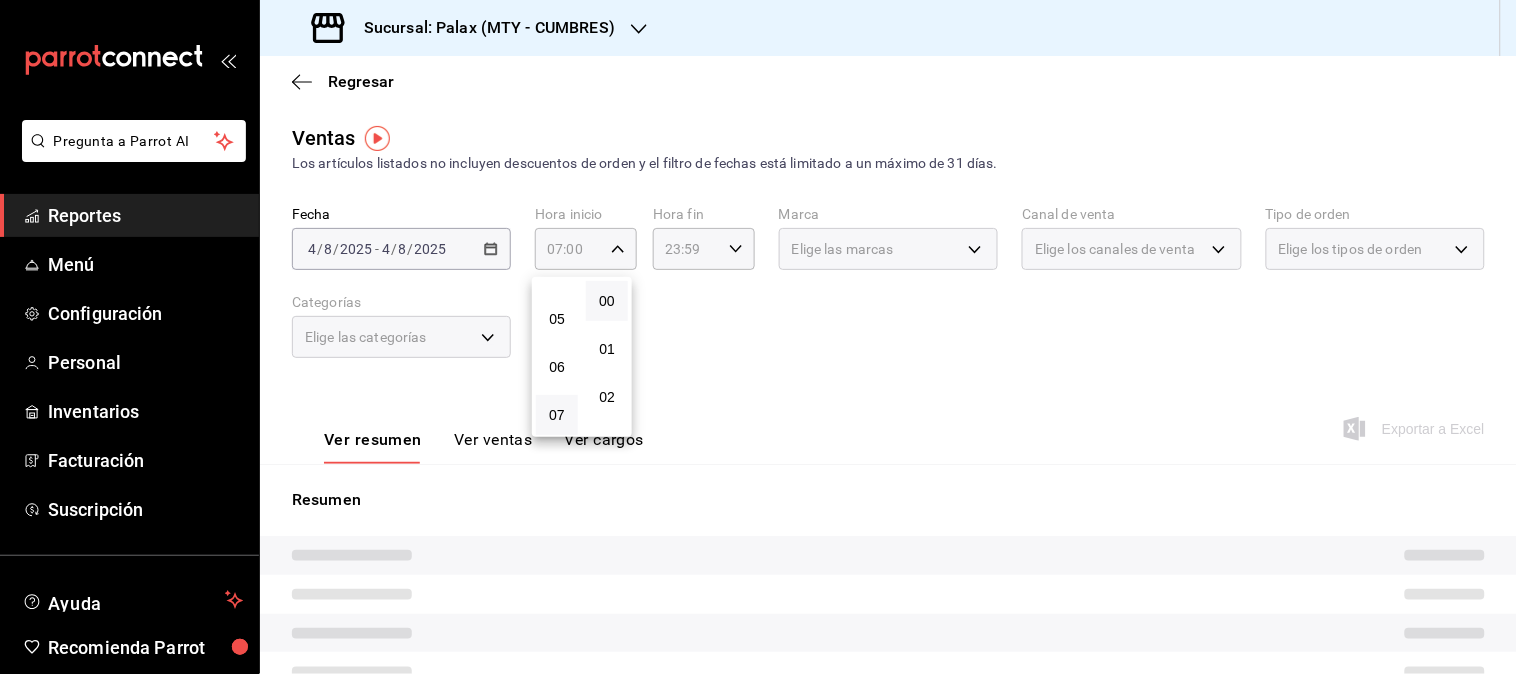 click on "00" at bounding box center (607, 301) 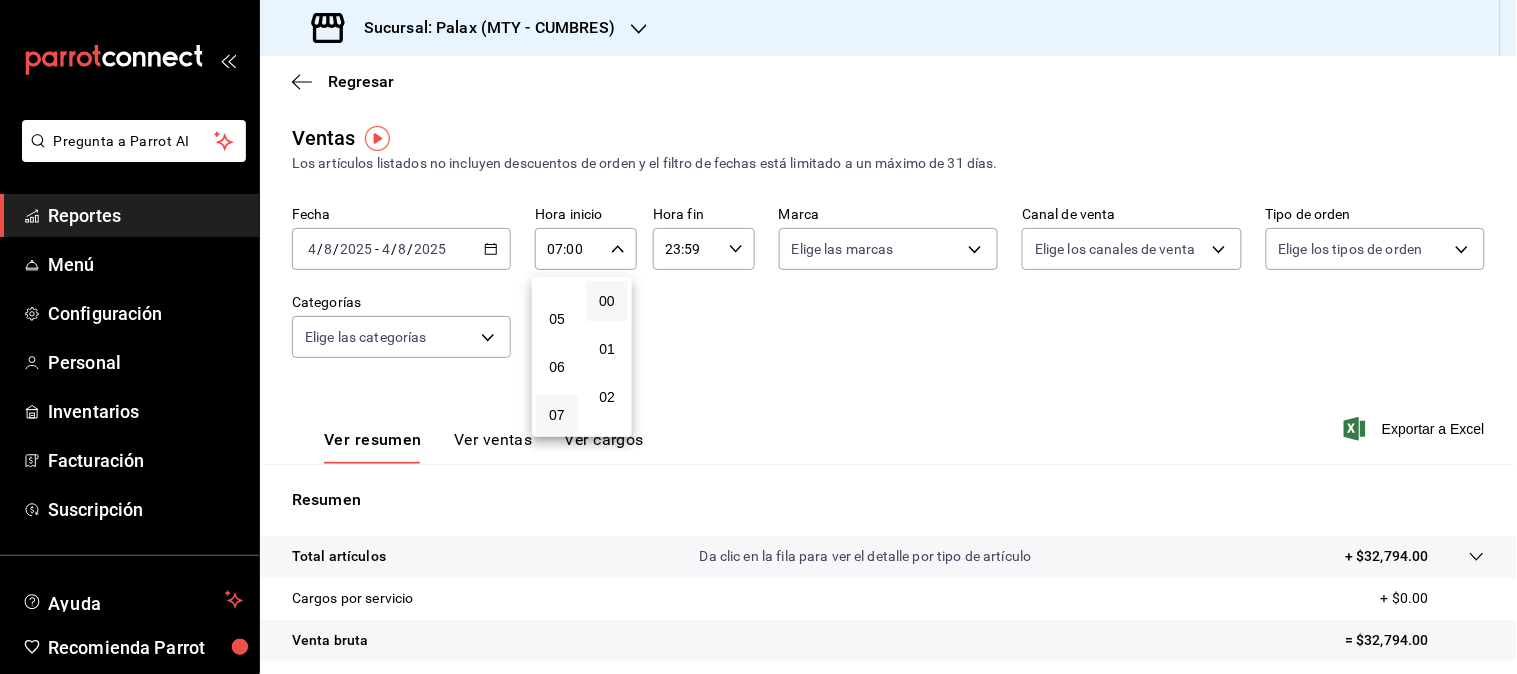 click at bounding box center [758, 337] 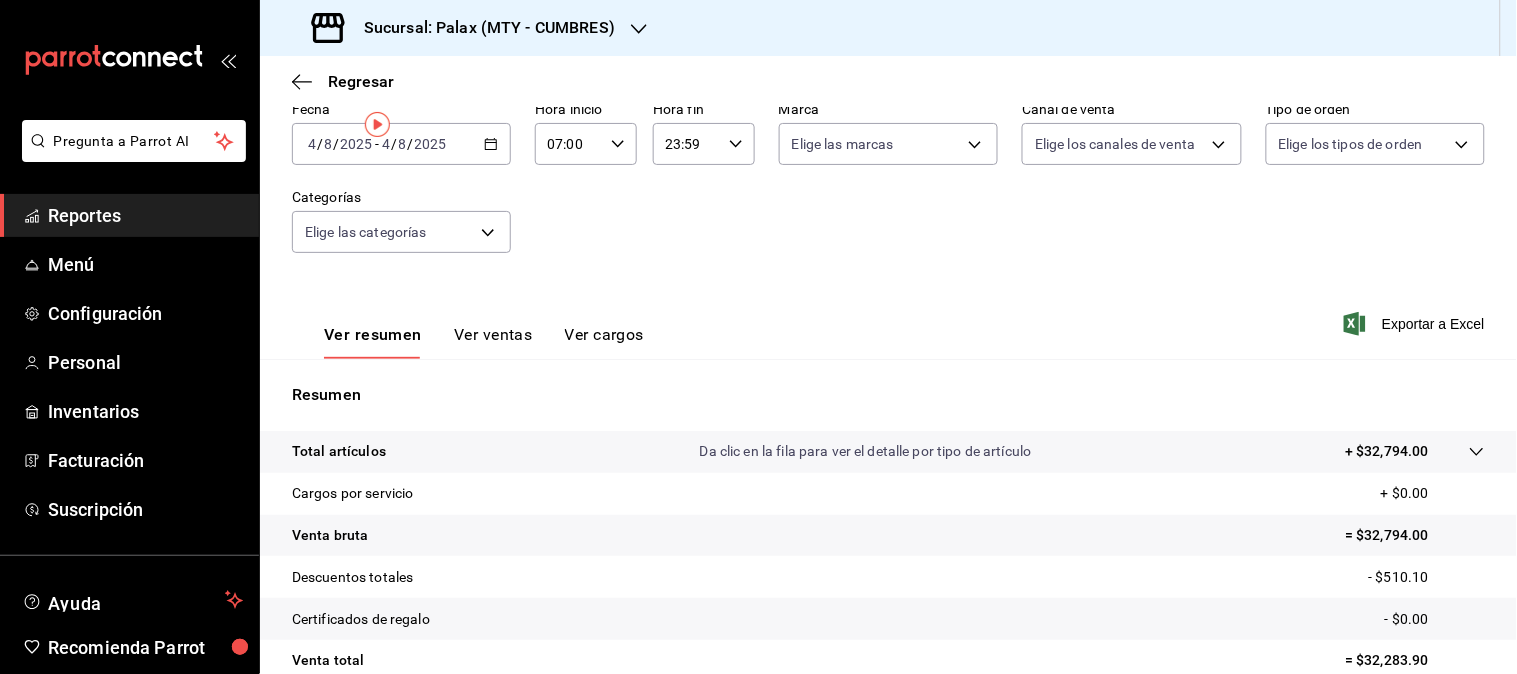 scroll, scrollTop: 0, scrollLeft: 0, axis: both 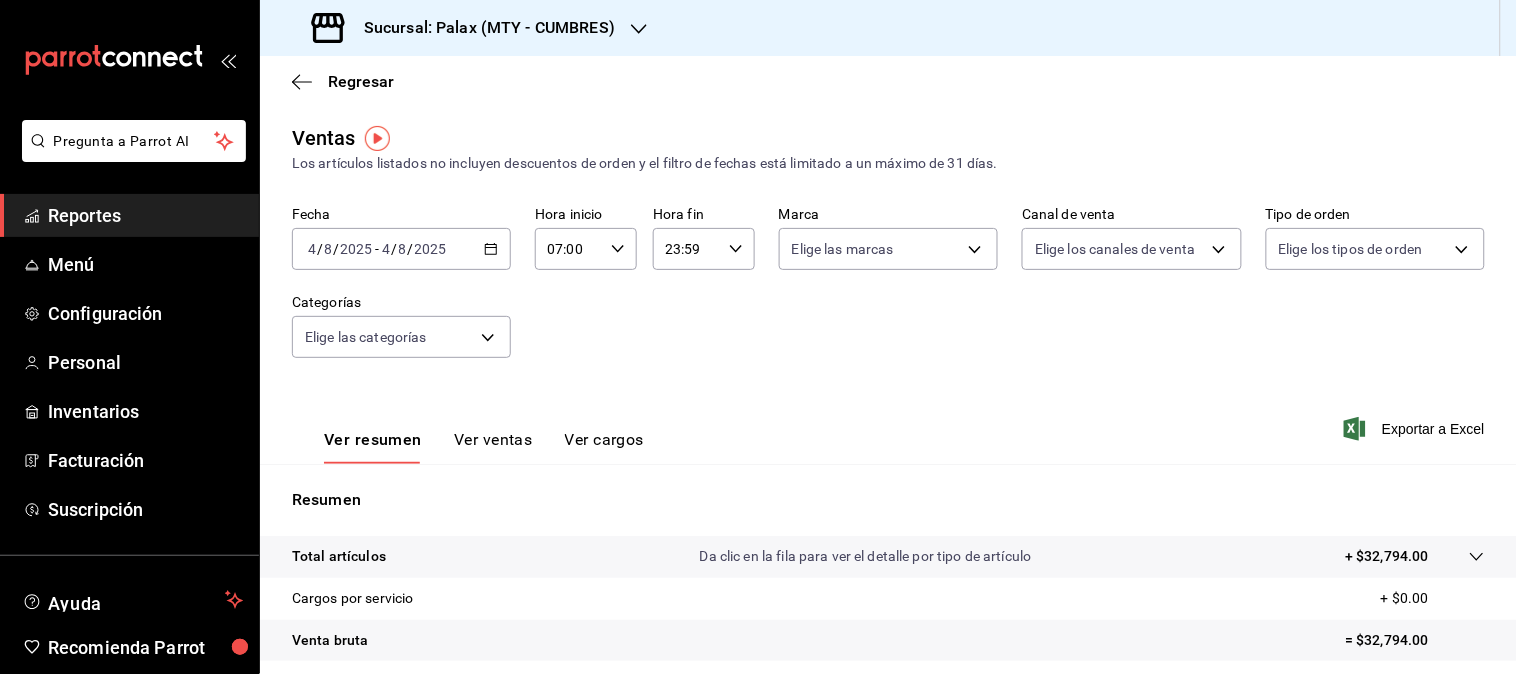 click 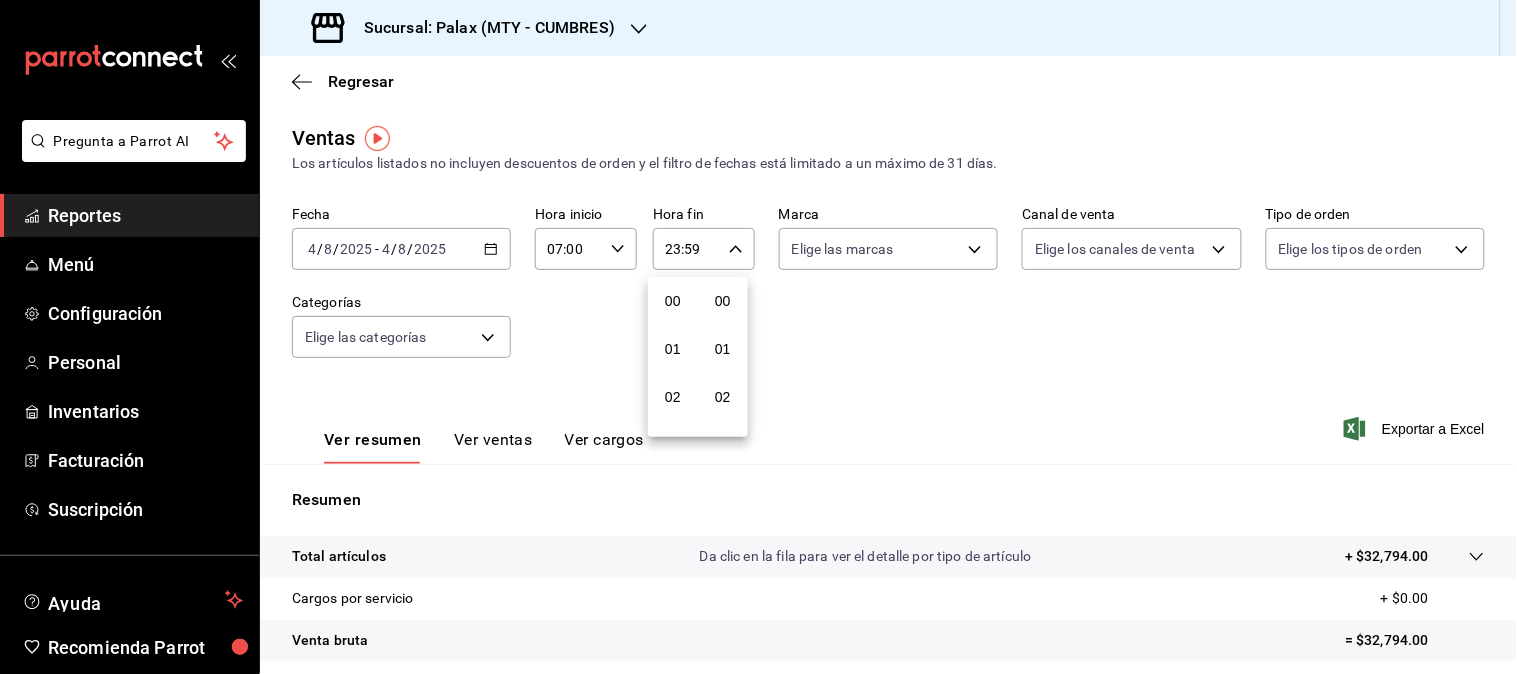 scroll, scrollTop: 981, scrollLeft: 0, axis: vertical 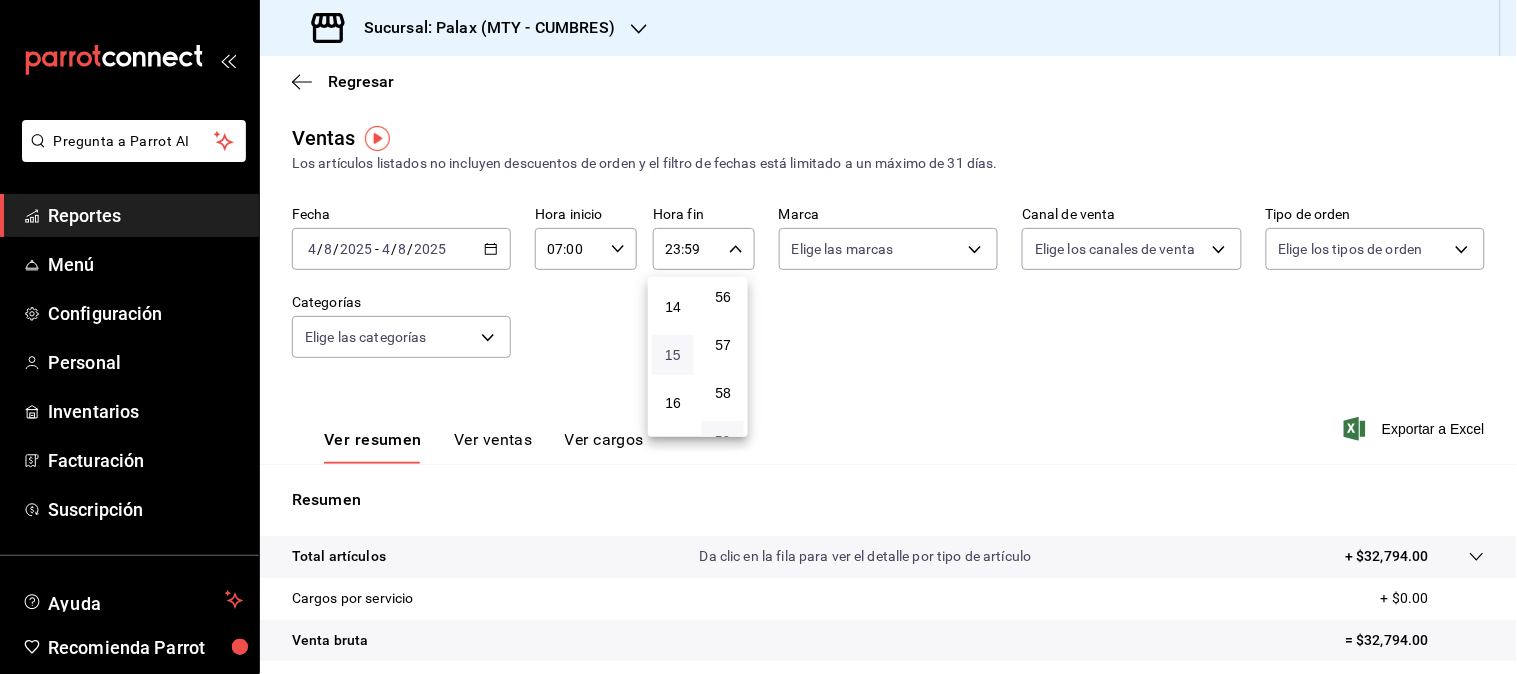 click on "15" at bounding box center (673, 355) 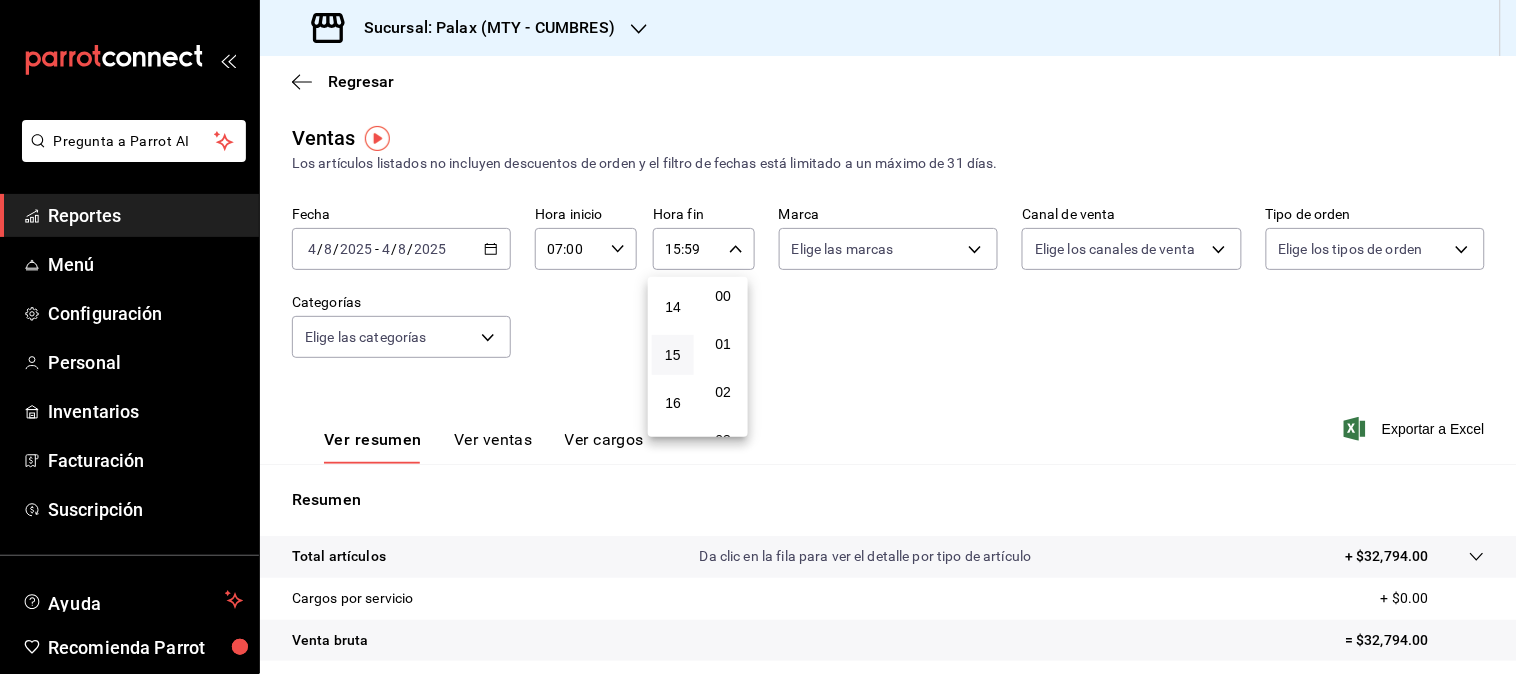 scroll, scrollTop: 0, scrollLeft: 0, axis: both 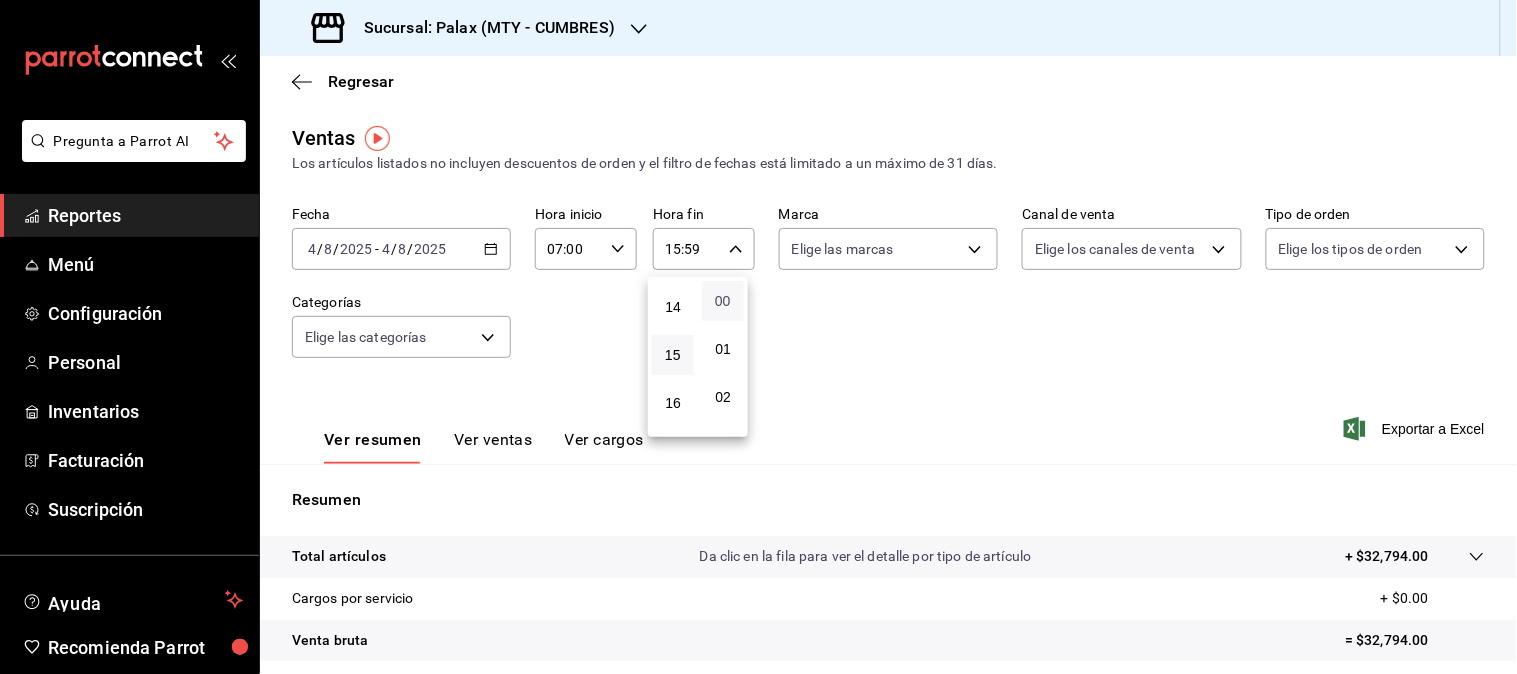 click on "00" at bounding box center [723, 301] 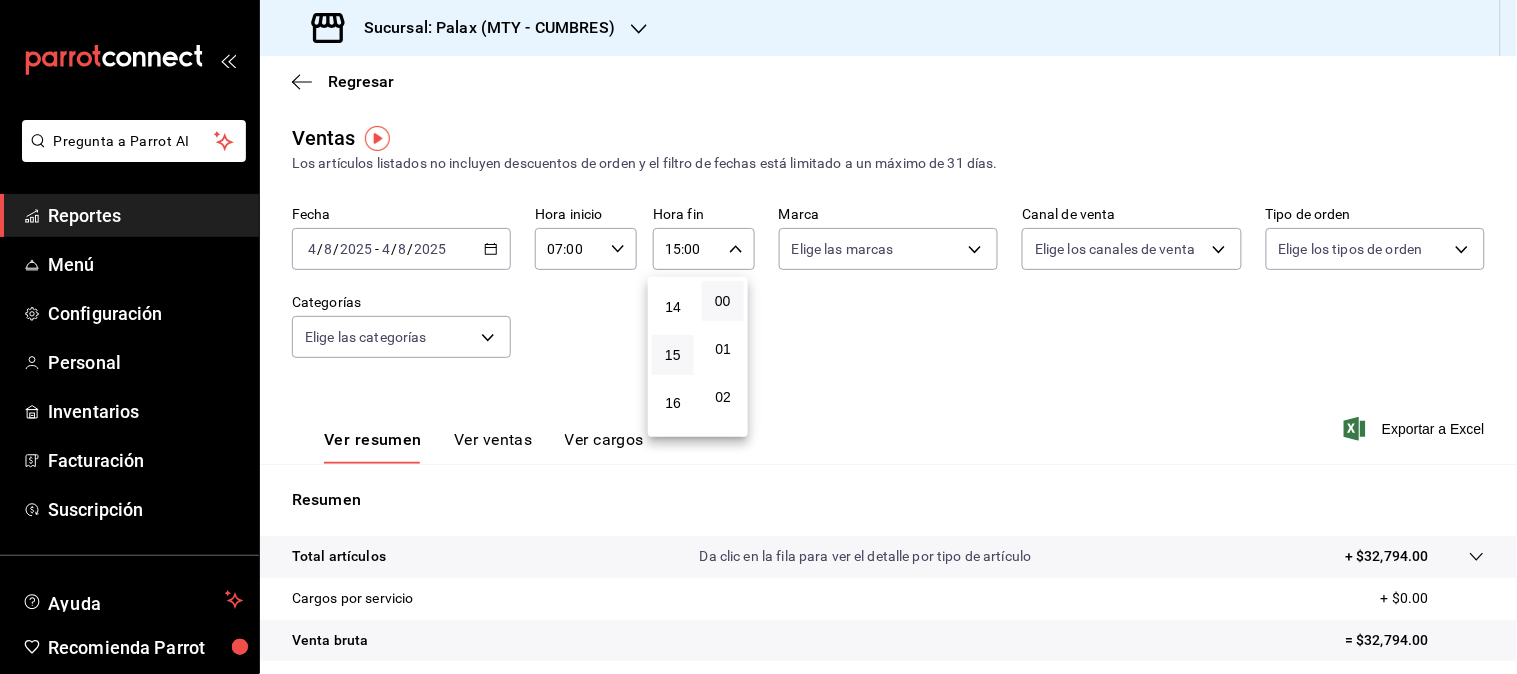 click at bounding box center [758, 337] 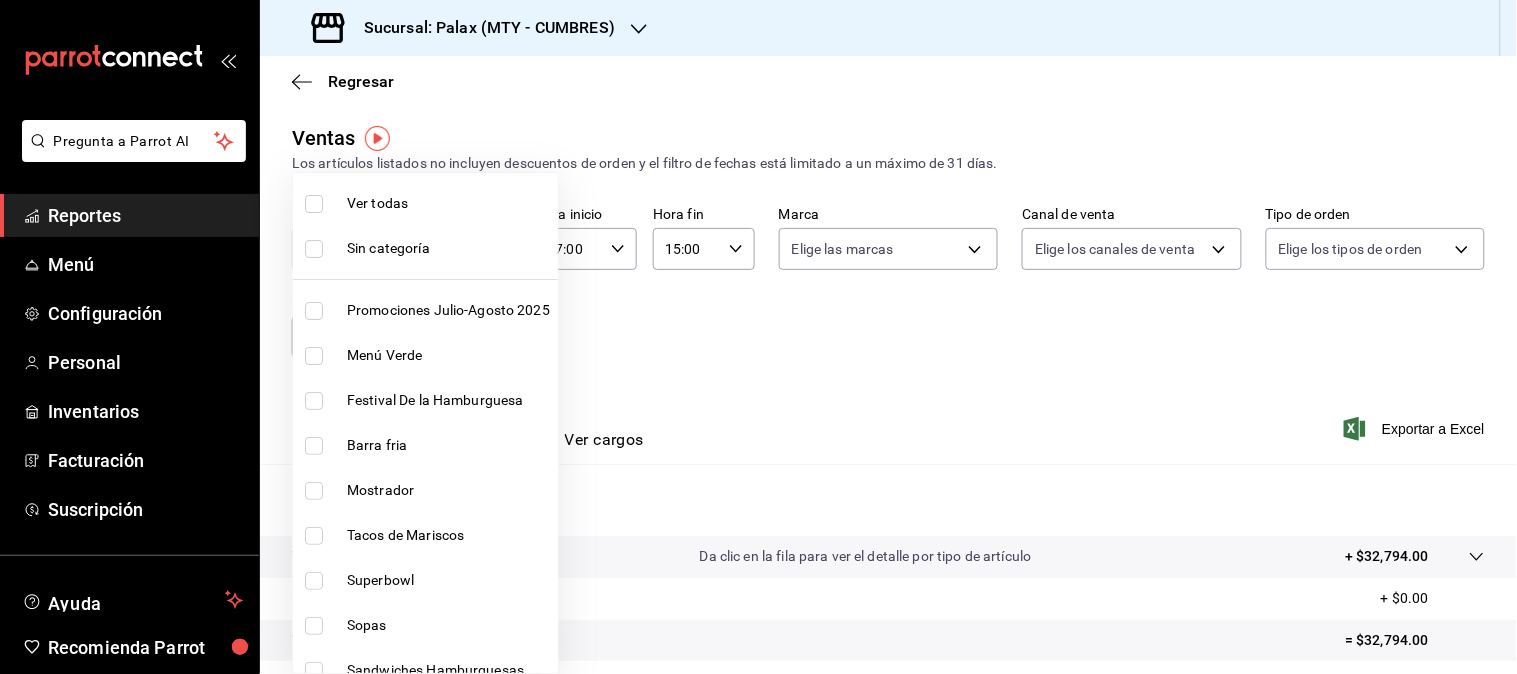 click on "Pregunta a Parrot AI Reportes   Menú   Configuración   Personal   Inventarios   Facturación   Suscripción   Ayuda Recomienda Parrot   Mutiuser Palax   Sugerir nueva función   Sucursal: Palax ([CITY] - [STATE]) Regresar Ventas Los artículos listados no incluyen descuentos de orden y el filtro de fechas está limitado a un máximo de 31 días. Fecha 2025-08-04 4 / 8 / 2025 - 2025-08-04 4 / 8 / 2025 Hora inicio 07:00 Hora inicio Hora fin 15:00 Hora fin Marca Elige las marcas Canal de venta Elige los canales de venta Tipo de orden Elige los tipos de orden Categorías Elige las categorías Ver resumen Ver ventas Ver cargos Exportar a Excel Resumen Total artículos Da clic en la fila para ver el detalle por tipo de artículo + $32,794.00 Cargos por servicio + $0.00 Venta bruta = $32,794.00 Descuentos totales - $510.10 Certificados de regalo - $0.00 Venta total = $32,283.90 Impuestos - $4,452.95 Venta neta = $27,830.95 GANA 1 MES GRATIS EN TU SUSCRIPCIÓN AQUÍ Ver video tutorial Ir a video Pregunta a Parrot AI" at bounding box center [758, 337] 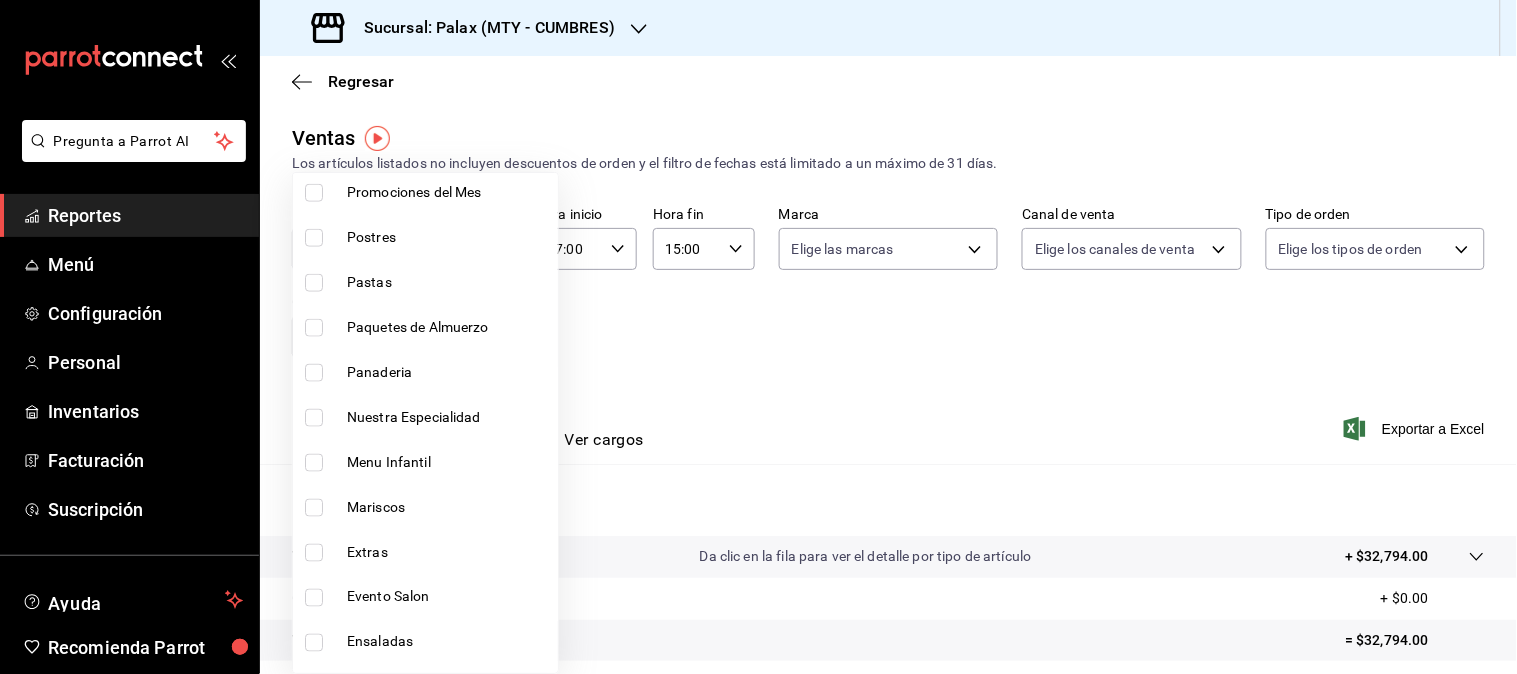 scroll, scrollTop: 0, scrollLeft: 0, axis: both 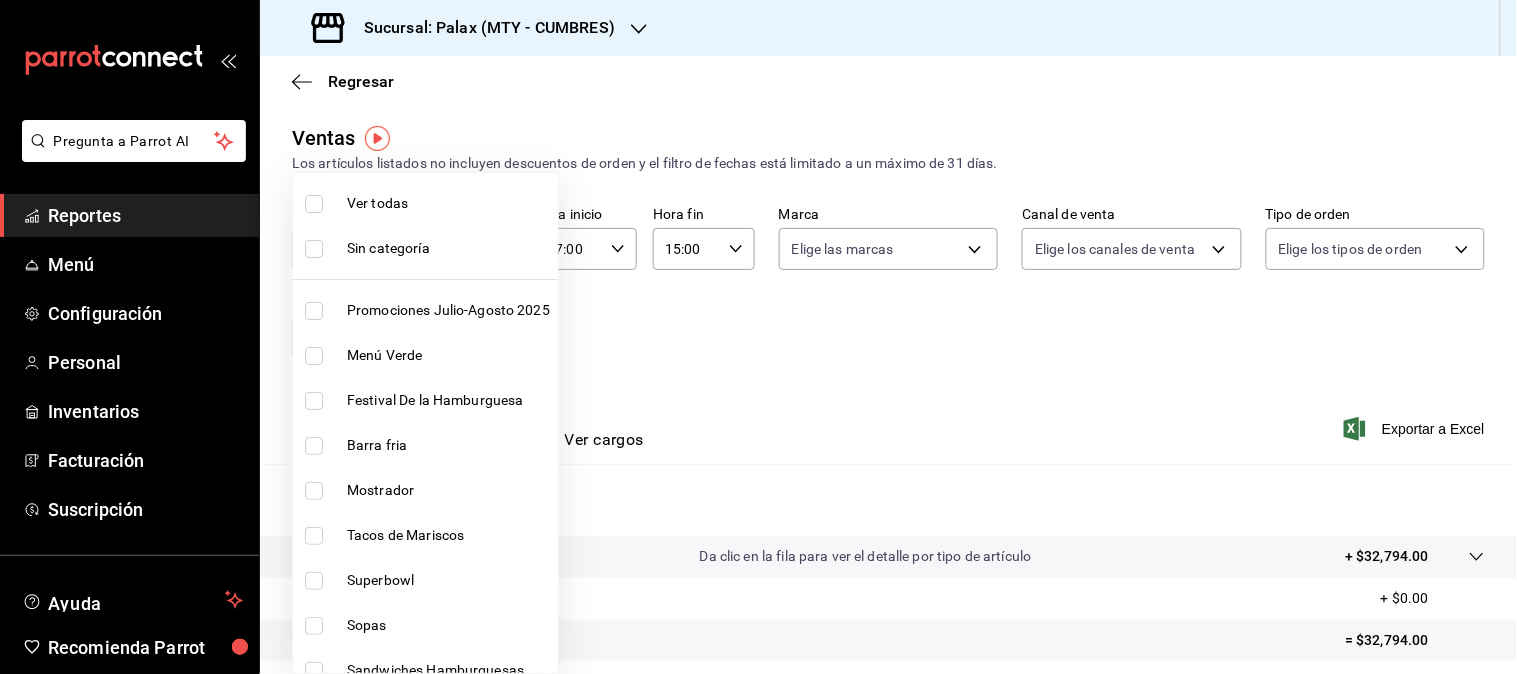 drag, startPoint x: 306, startPoint y: 442, endPoint x: 416, endPoint y: 450, distance: 110.29053 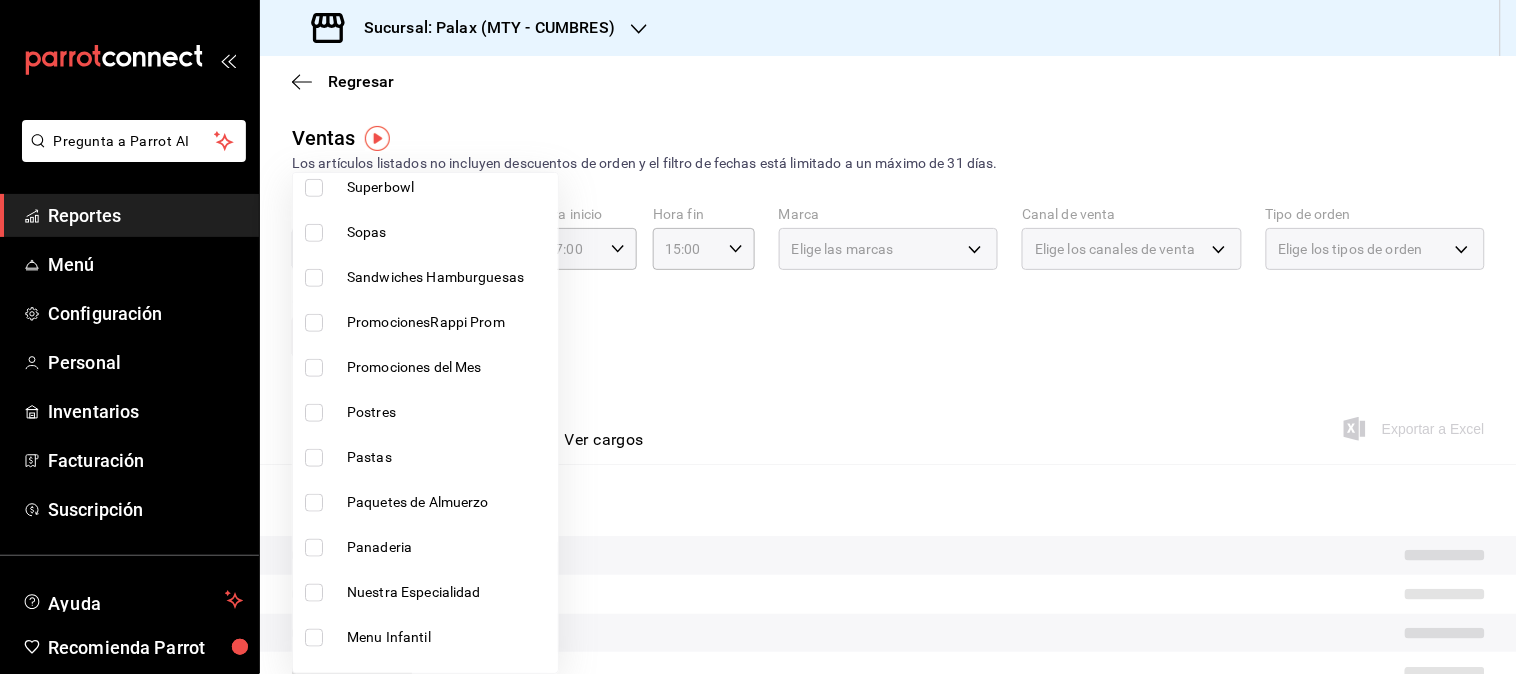scroll, scrollTop: 444, scrollLeft: 0, axis: vertical 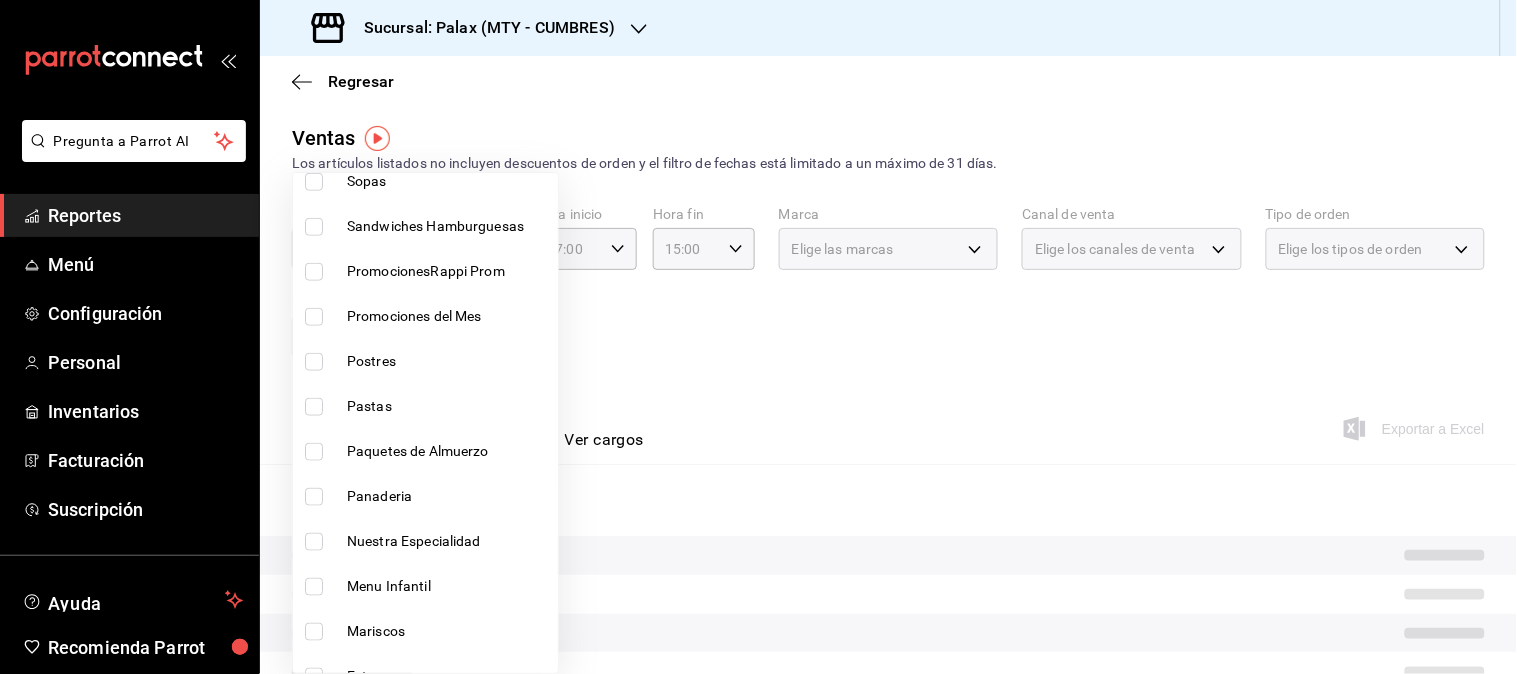 click at bounding box center (314, 497) 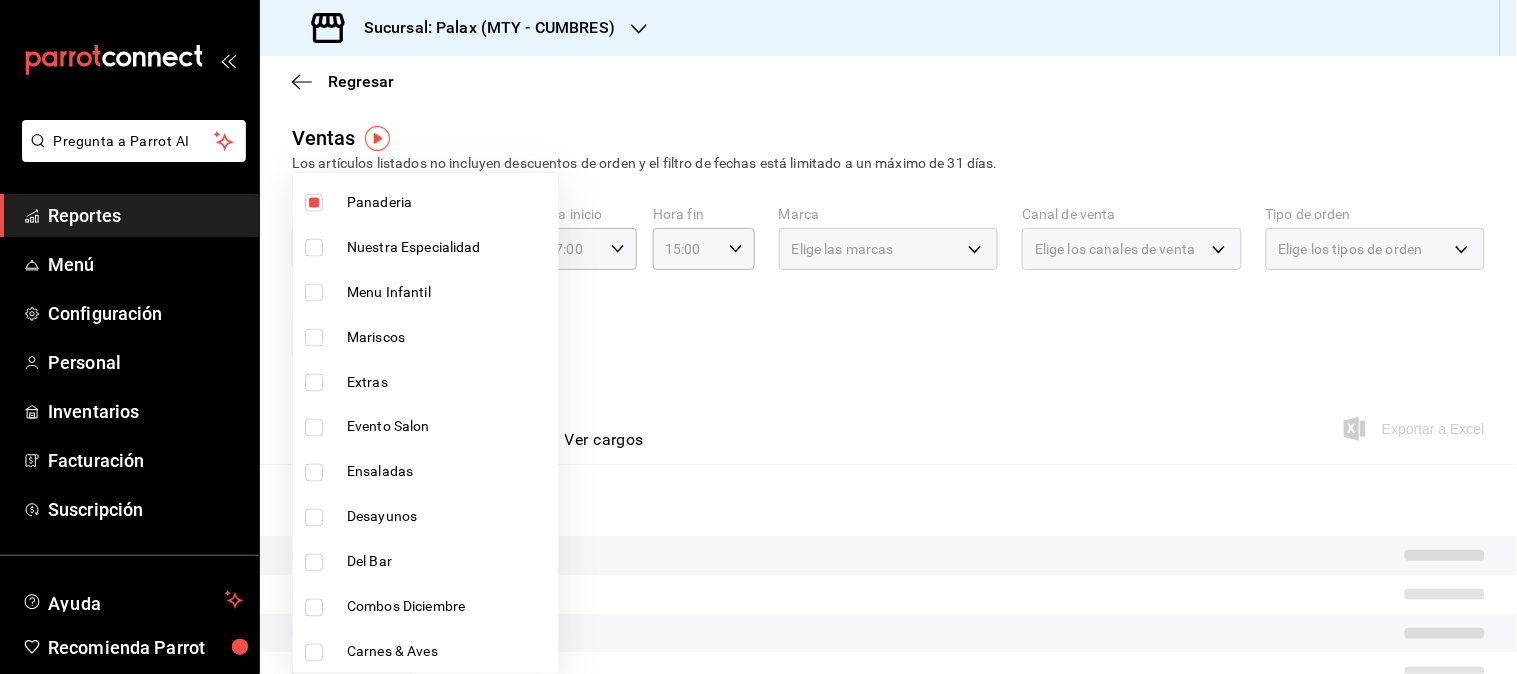 scroll, scrollTop: 777, scrollLeft: 0, axis: vertical 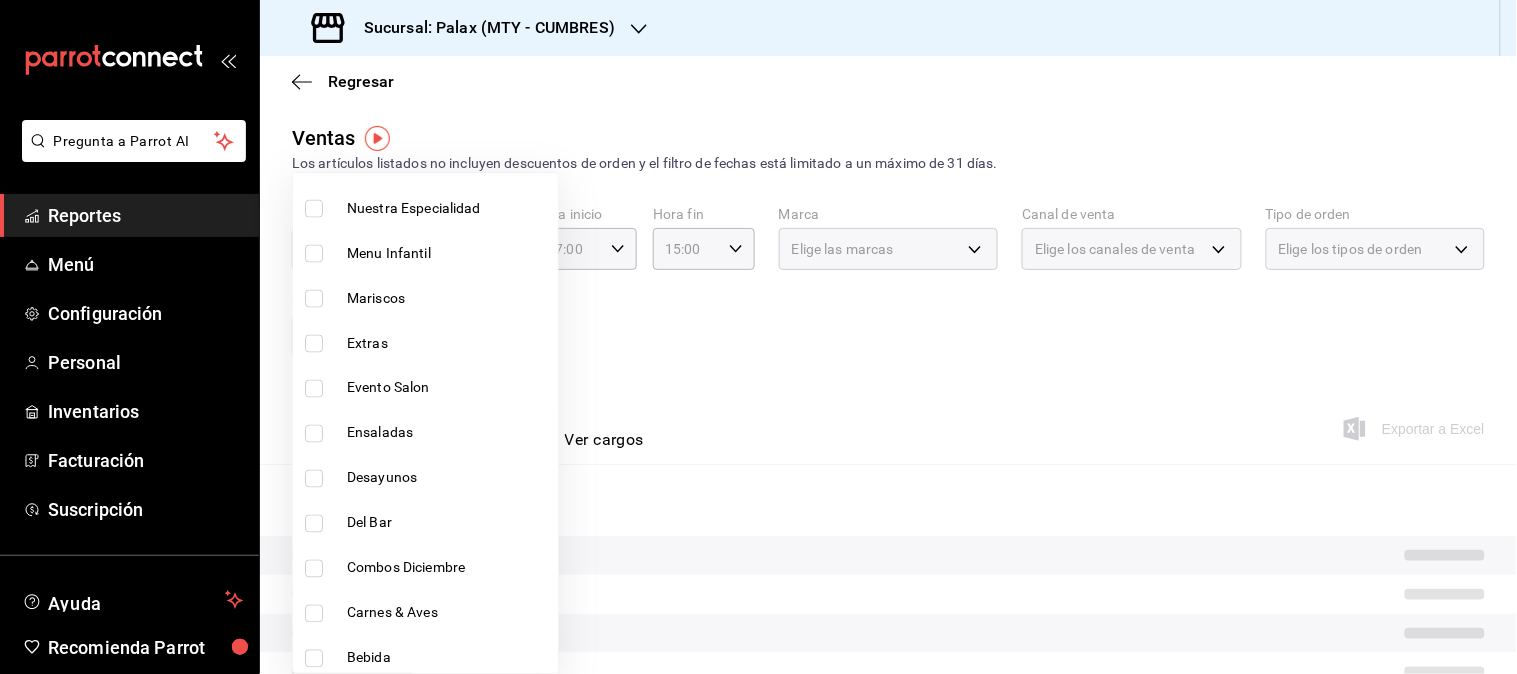 click at bounding box center [318, 524] 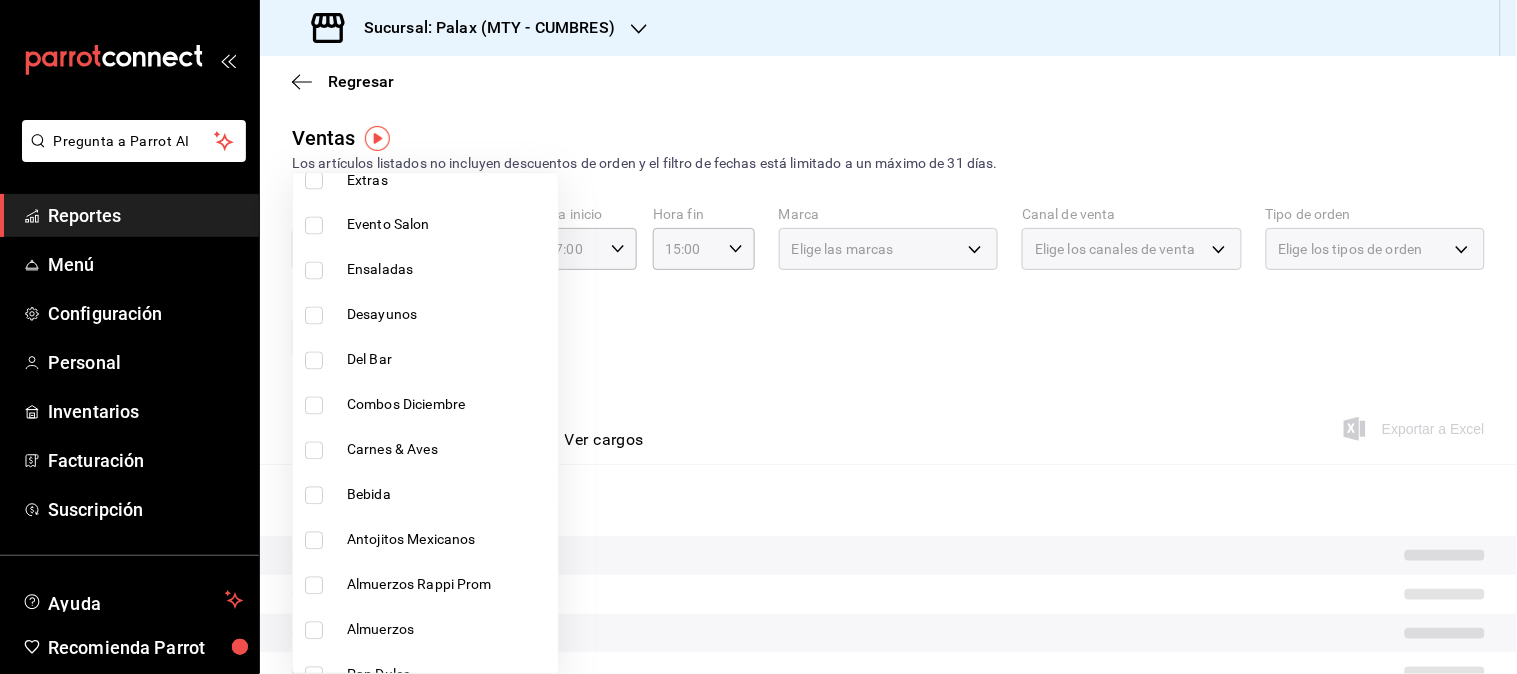 scroll, scrollTop: 1000, scrollLeft: 0, axis: vertical 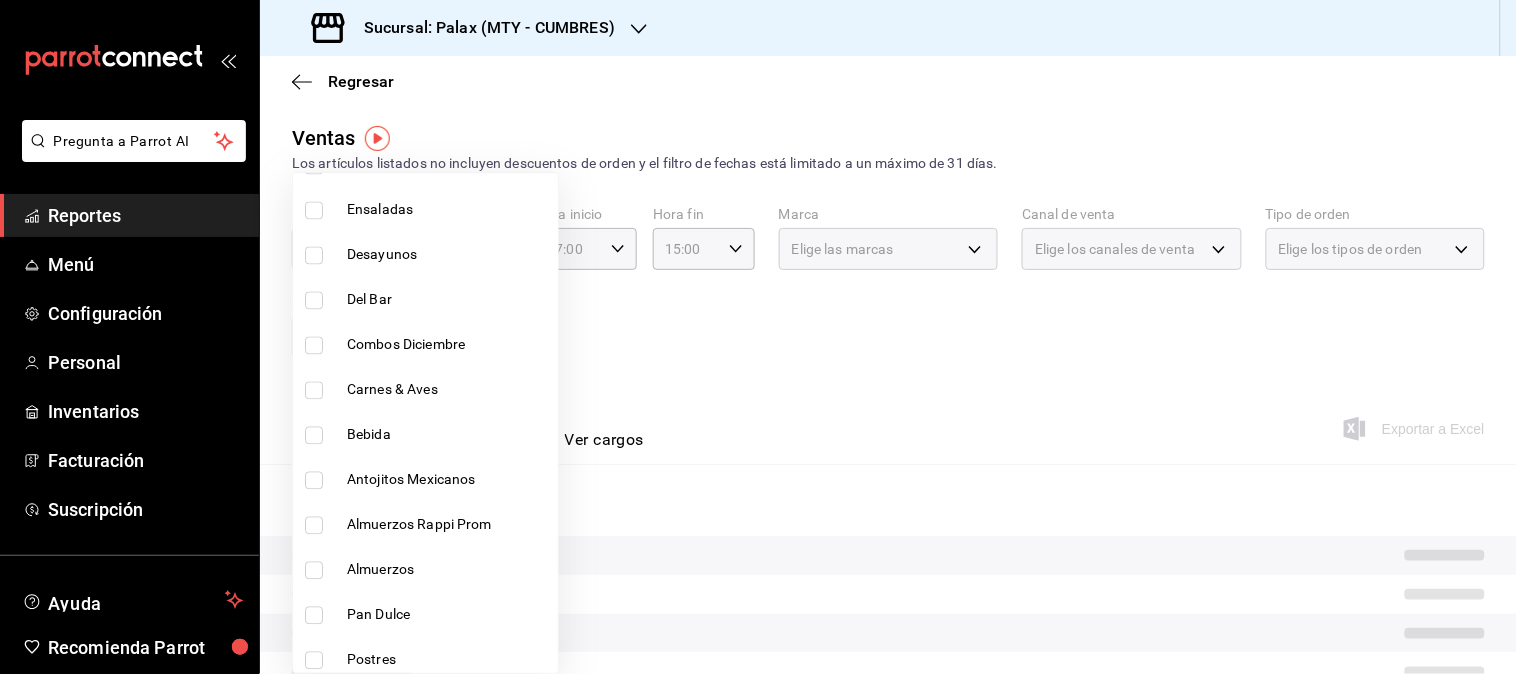 click at bounding box center [314, 301] 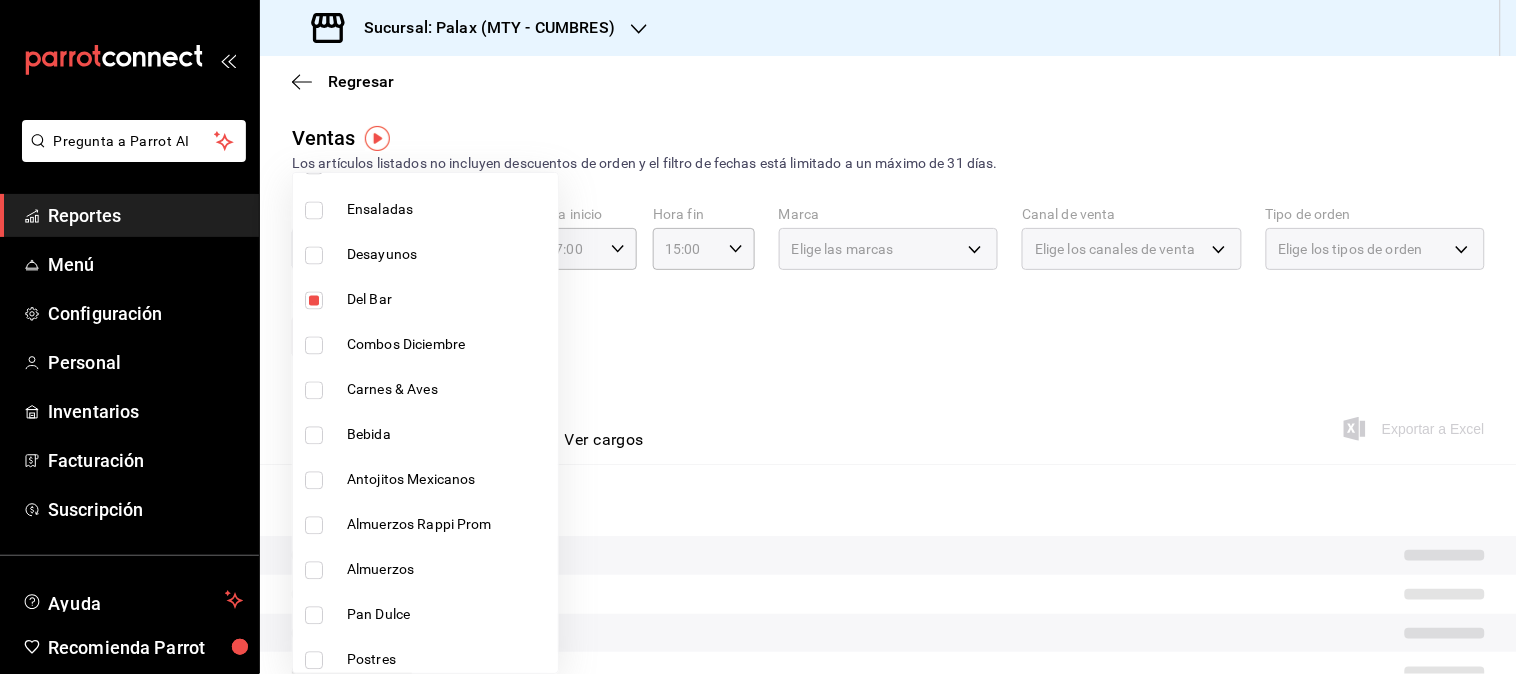 click at bounding box center [314, 436] 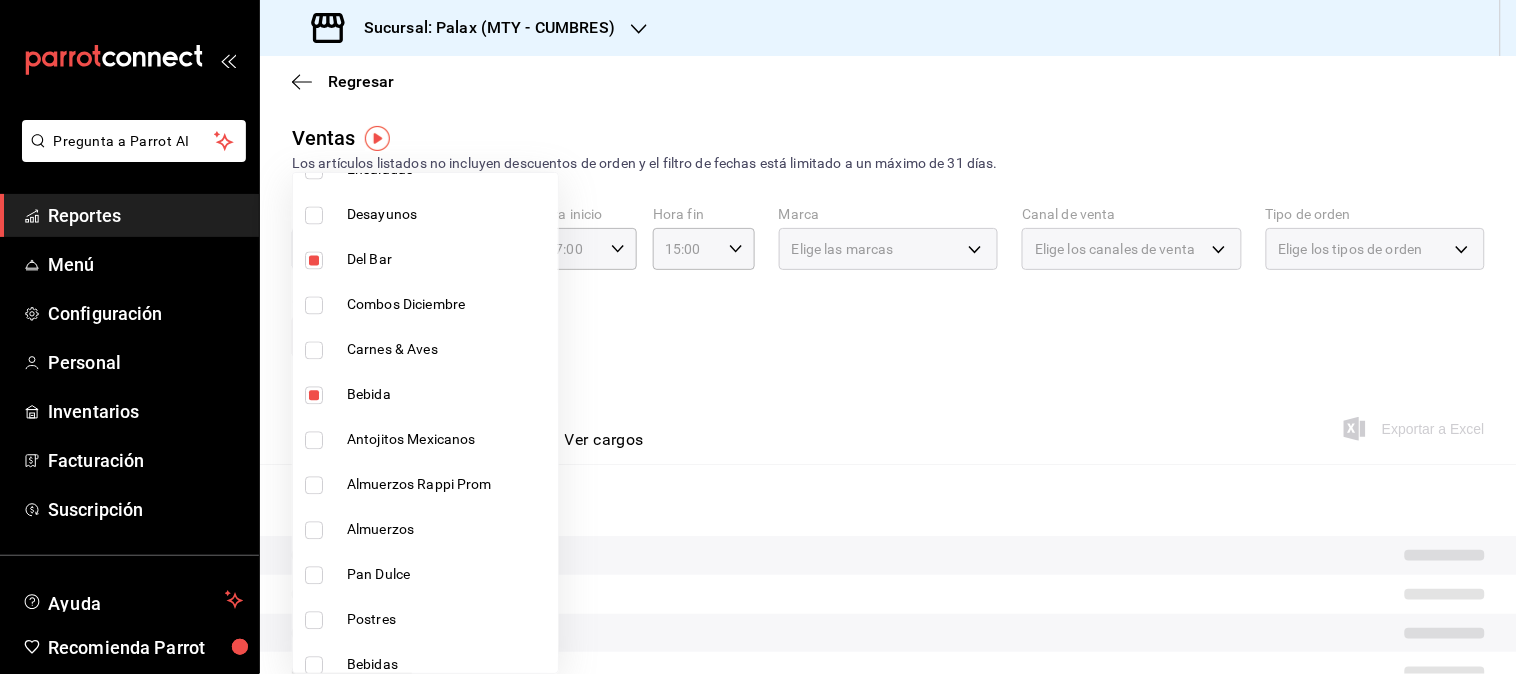 scroll, scrollTop: 1111, scrollLeft: 0, axis: vertical 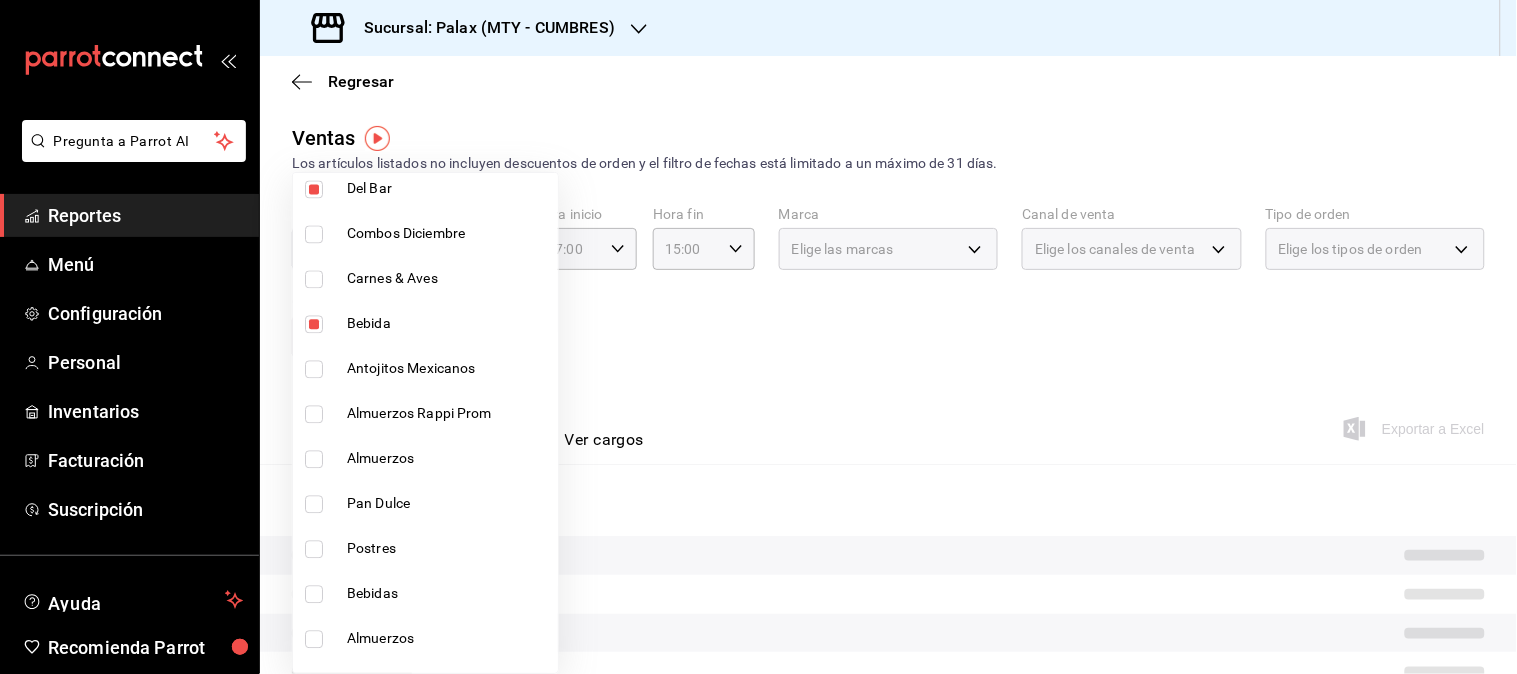 click at bounding box center [314, 505] 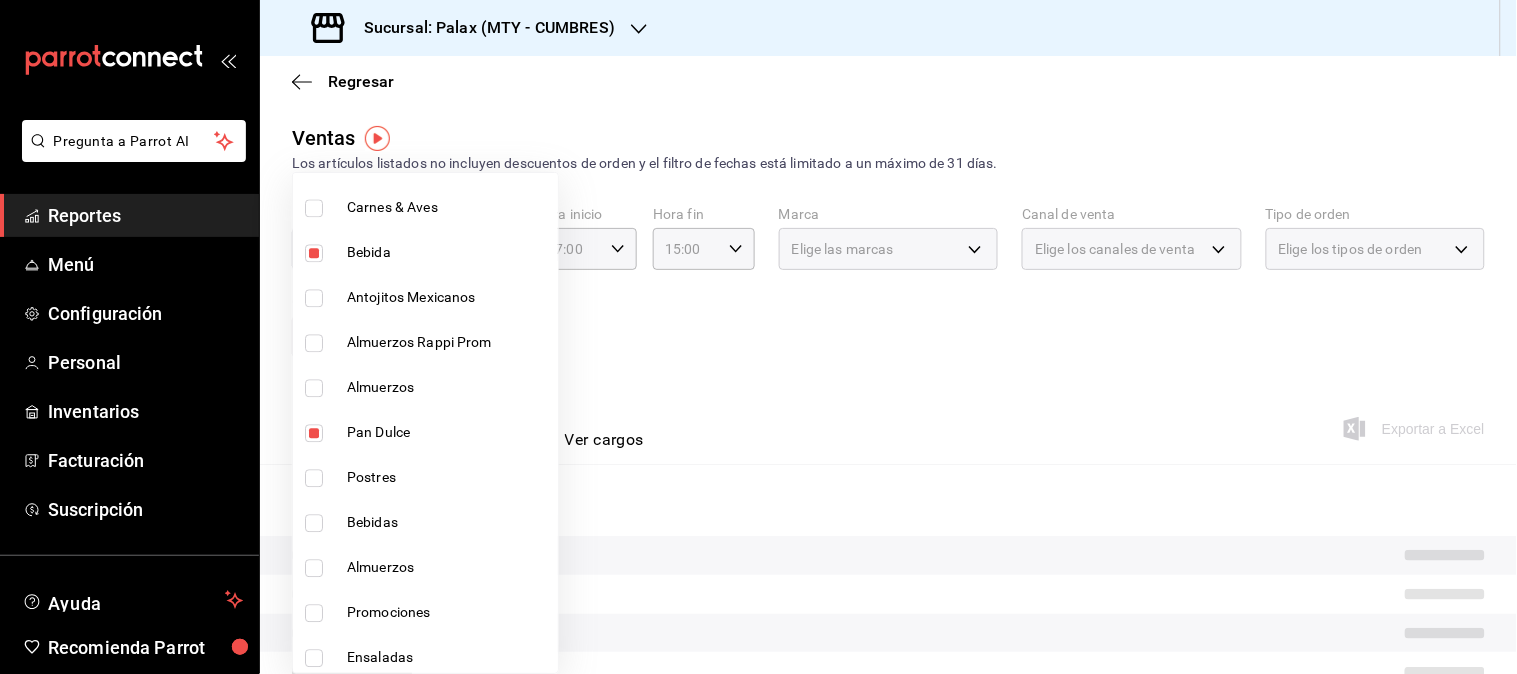 scroll, scrollTop: 1222, scrollLeft: 0, axis: vertical 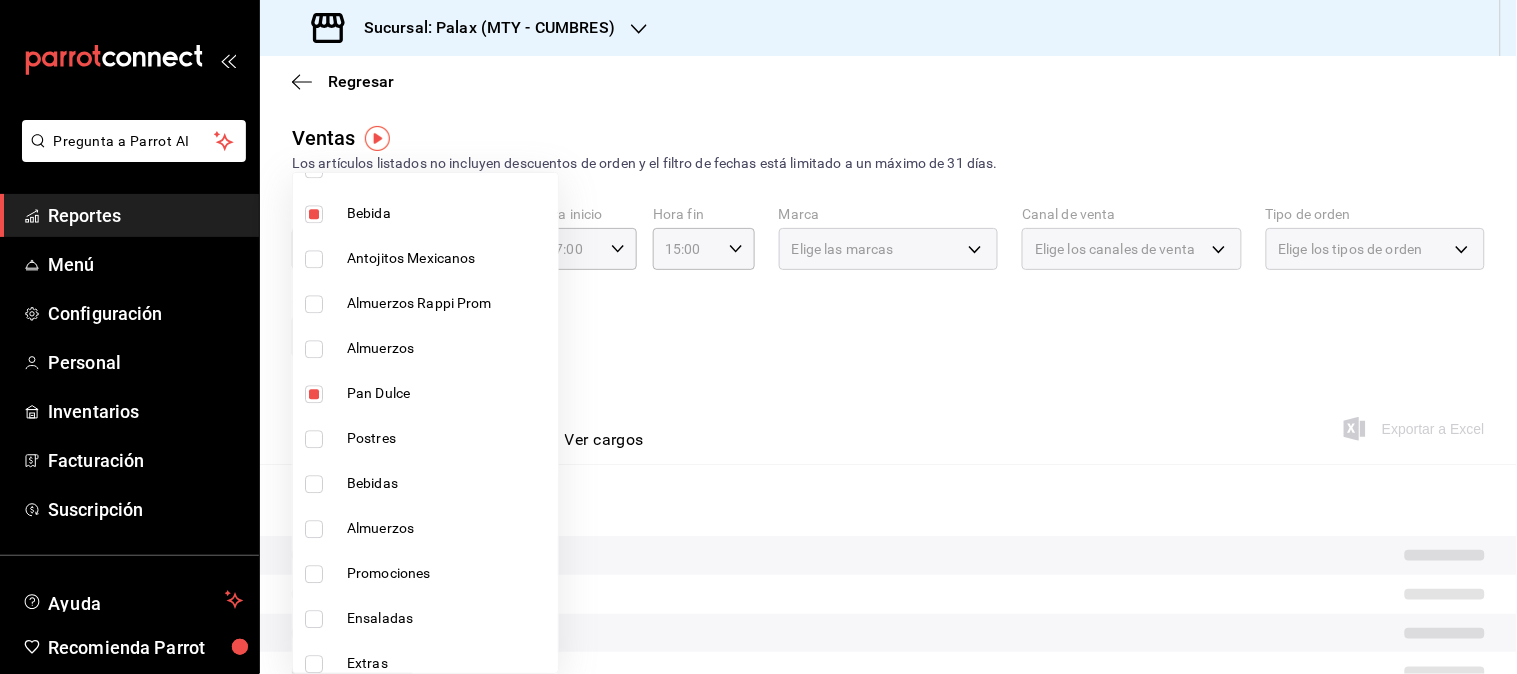 click at bounding box center [314, 439] 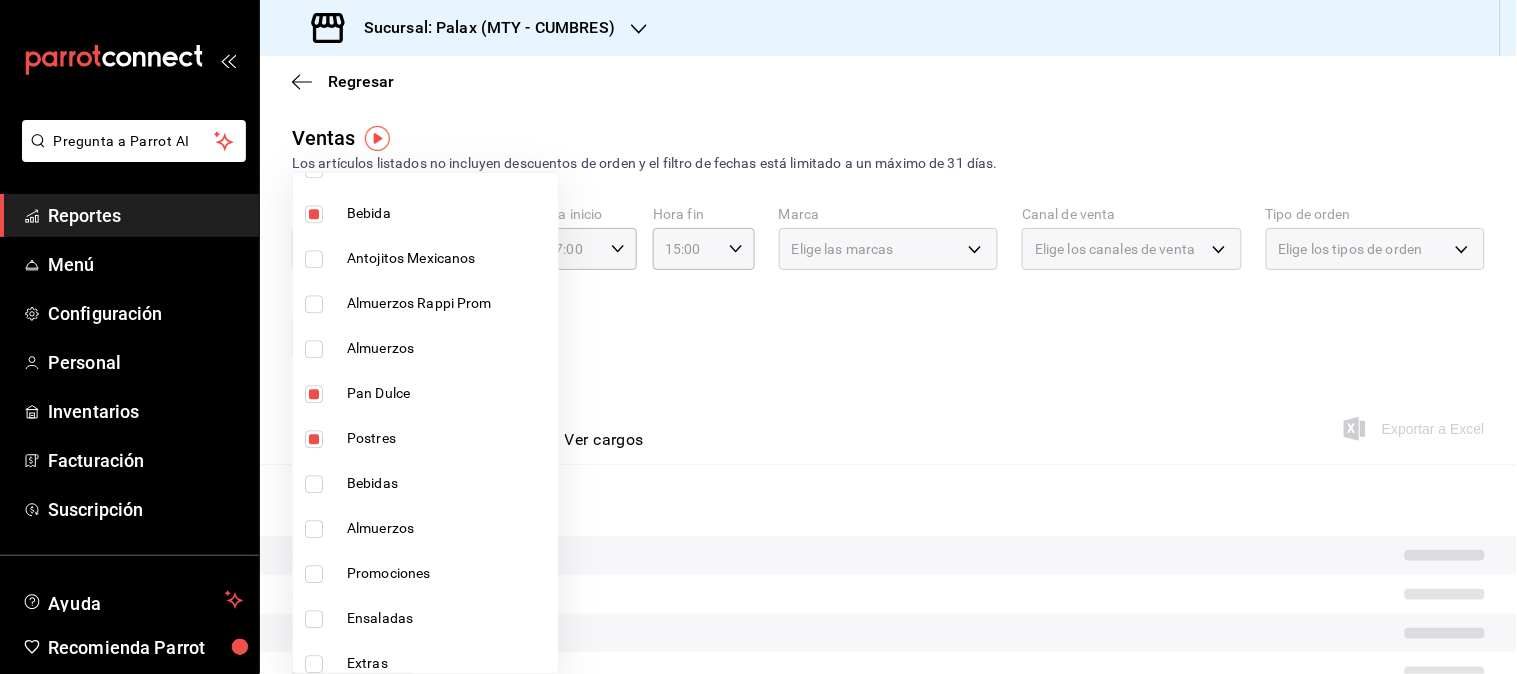 click at bounding box center [314, 484] 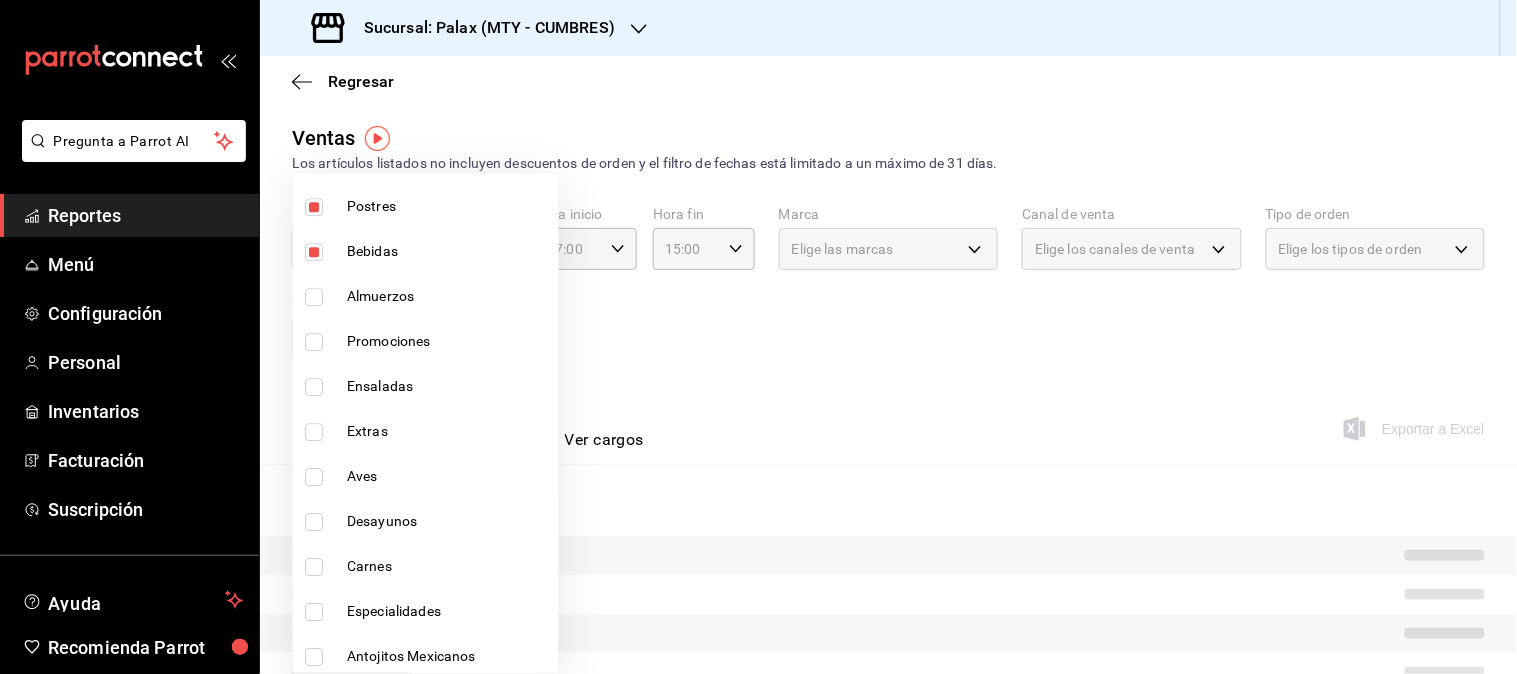 scroll, scrollTop: 1457, scrollLeft: 0, axis: vertical 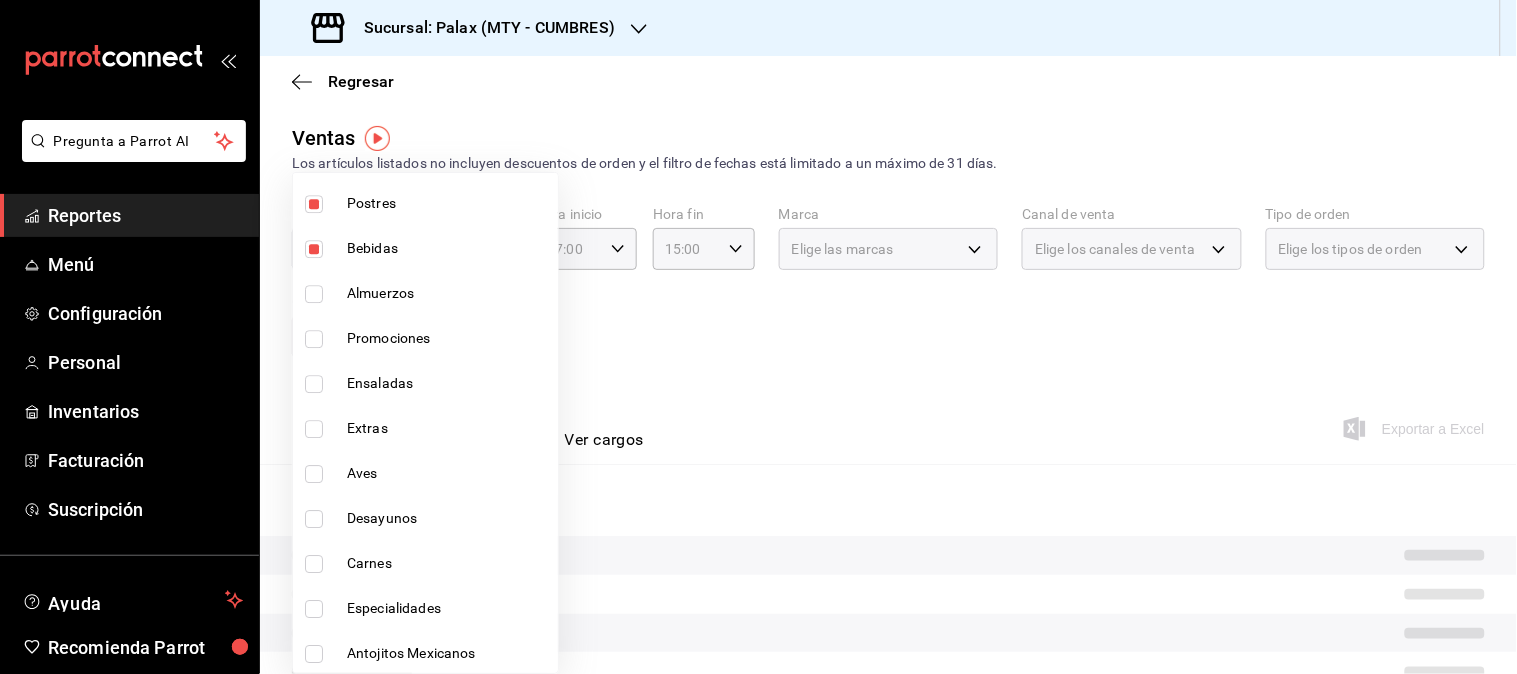 click at bounding box center [758, 337] 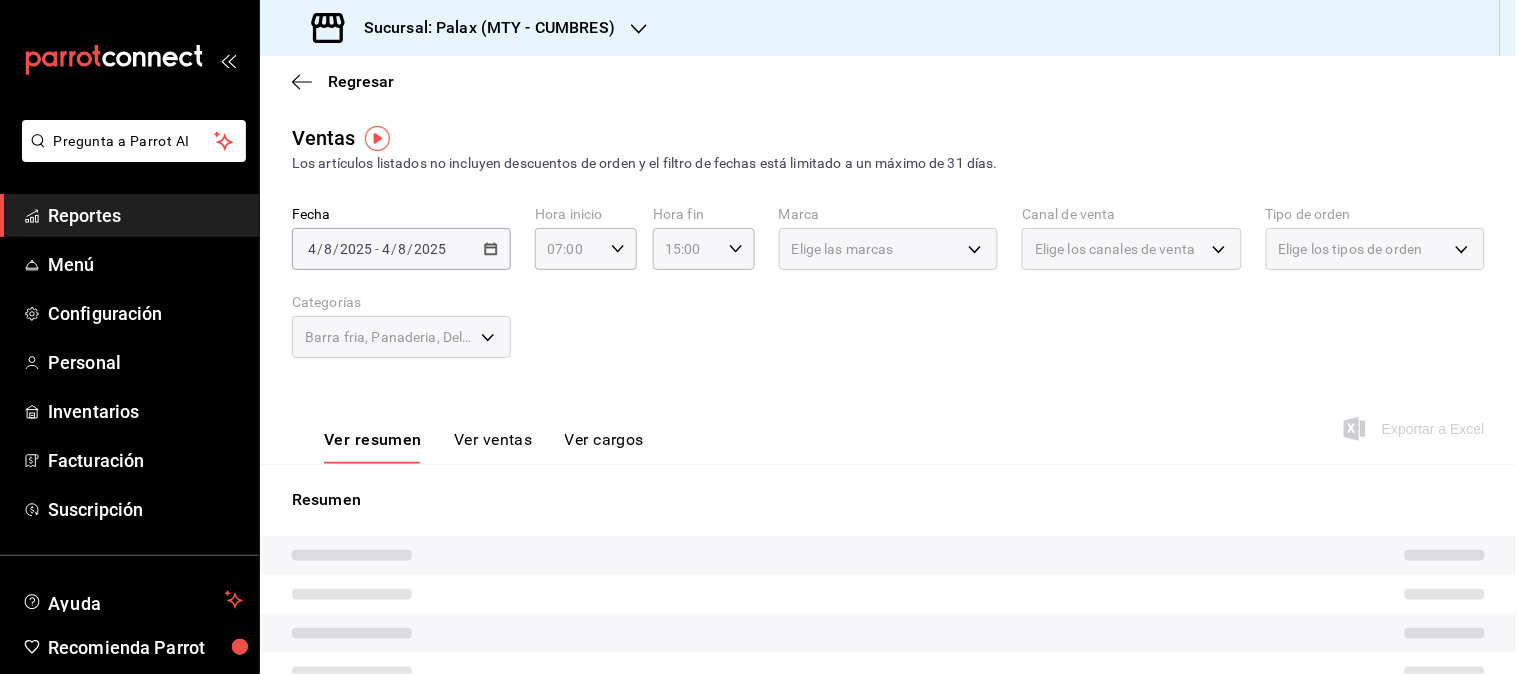 click on "Ver ventas" at bounding box center (493, 447) 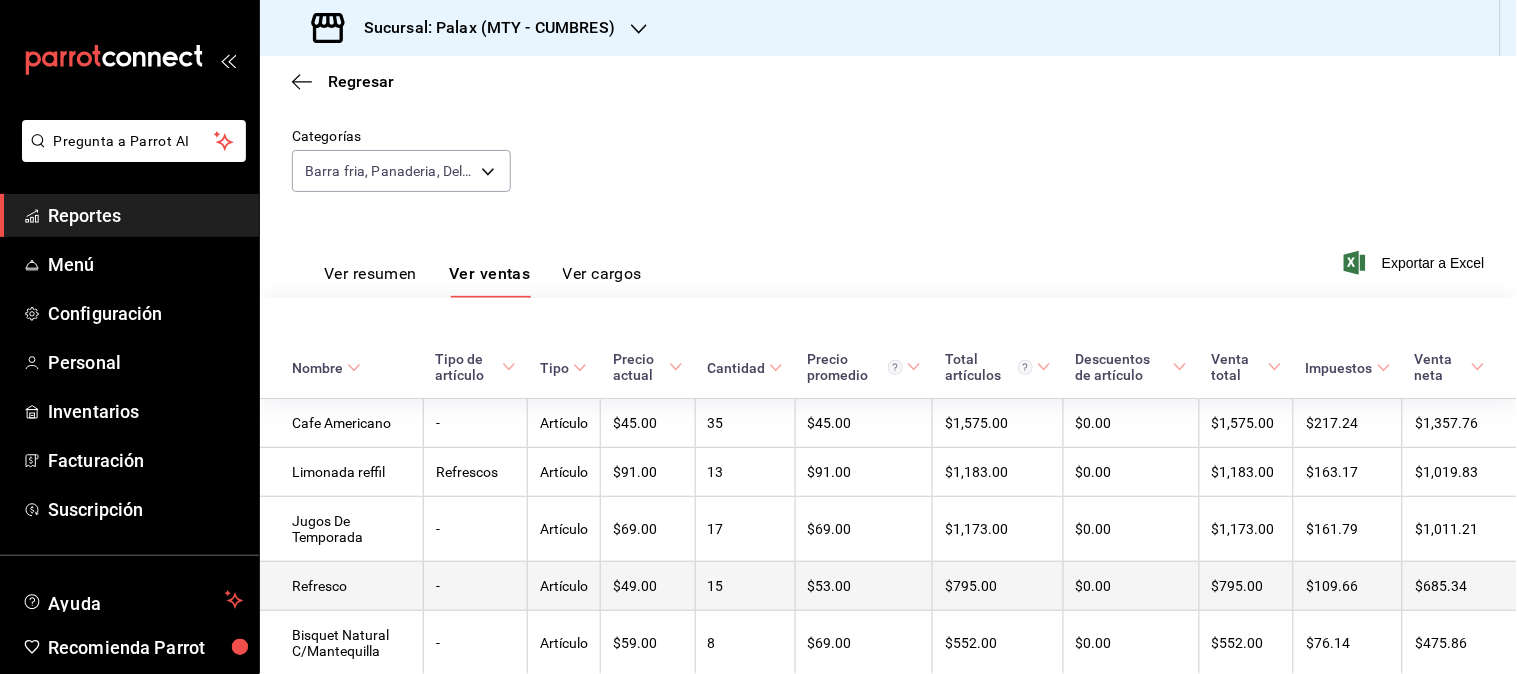 scroll, scrollTop: 0, scrollLeft: 0, axis: both 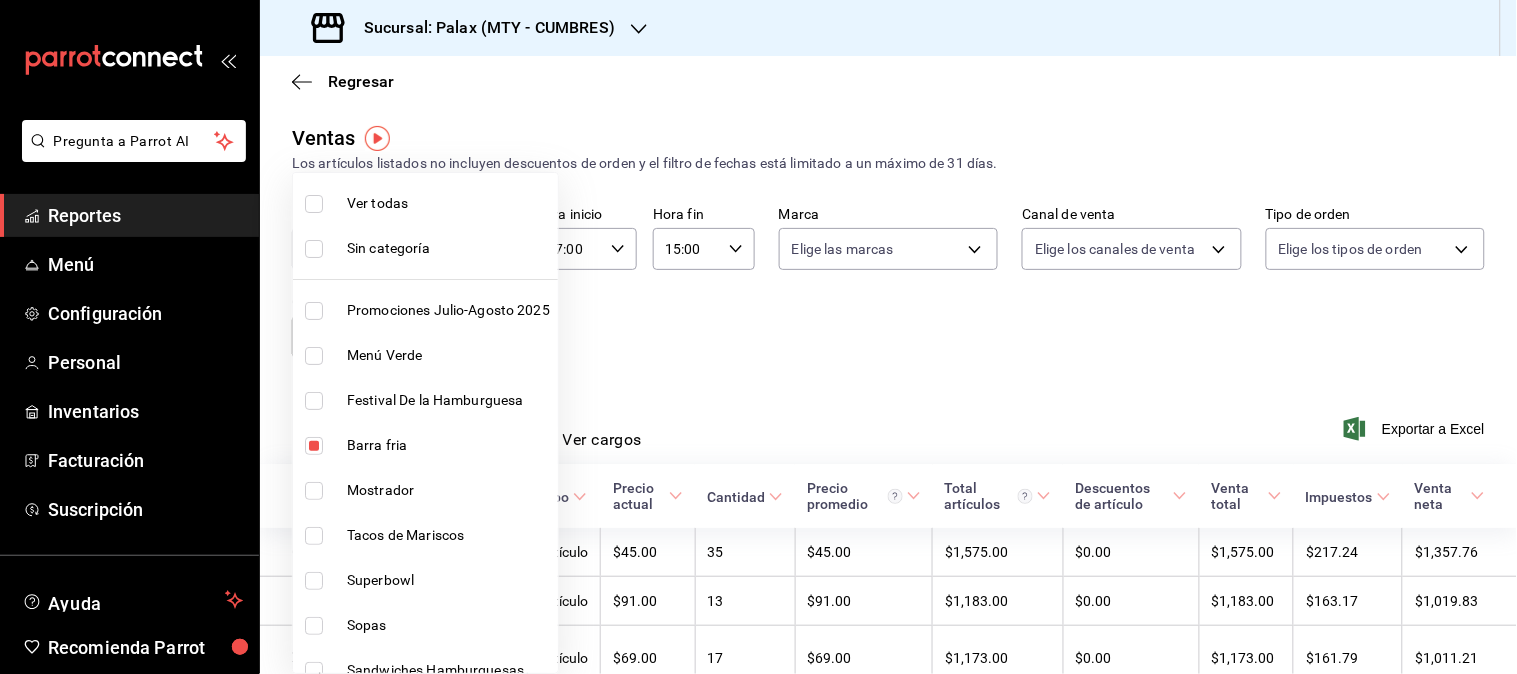 click on "Pregunta a Parrot AI Reportes   Menú   Configuración   Personal   Inventarios   Facturación   Suscripción   Ayuda Recomienda Parrot   Mutiuser Palax   Sugerir nueva función   Sucursal: Palax ([CITY] - [STATE]) Regresar Ventas Los artículos listados no incluyen descuentos de orden y el filtro de fechas está limitado a un máximo de 31 días. Fecha 2025-08-04 4 / 8 / 2025 - 2025-08-04 4 / 8 / 2025 Hora inicio 07:00 Hora inicio Hora fin 15:00 Hora fin Marca Elige las marcas Canal de venta Elige los canales de venta Tipo de orden Elige los tipos de orden Categorías Barra fria, Panaderia, Del Bar, Bebida, Pan Dulce, Postres, Bebidas [UUID],[UUID],[UUID],[UUID],[UUID],[UUID],[UUID],[UUID],[UUID],[UUID],[UUID],[UUID],[UUID],[UUID],[UUID],[UUID],[UUID],[UUID],[UUID],[UUID],[UUID],[UUID],[UUID],[UUID],[UUID],[UUID],[UUID] Ver resumen Ver ventas Ver cargos Exportar a Excel Nombre Tipo de artículo Tipo Precio actual Cantidad Precio promedio" at bounding box center [758, 337] 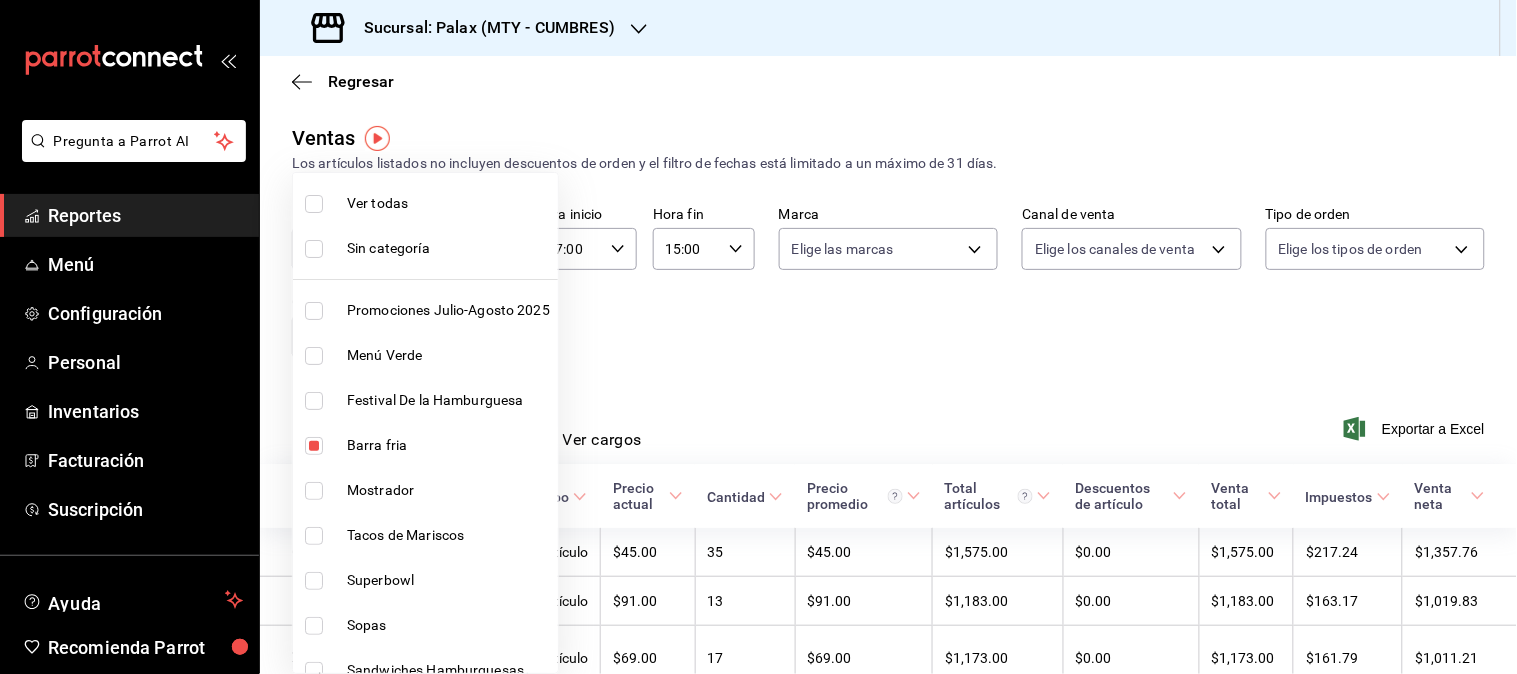 click at bounding box center (314, 446) 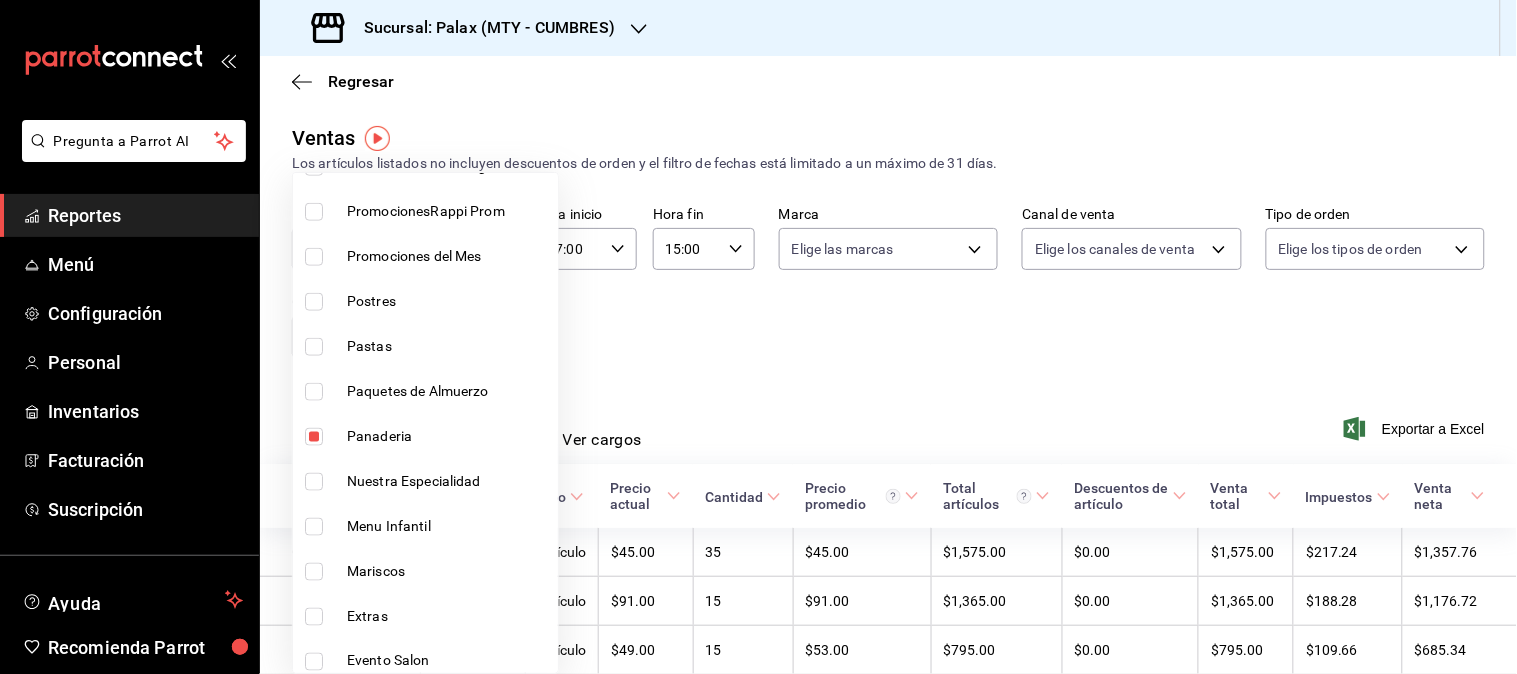 scroll, scrollTop: 555, scrollLeft: 0, axis: vertical 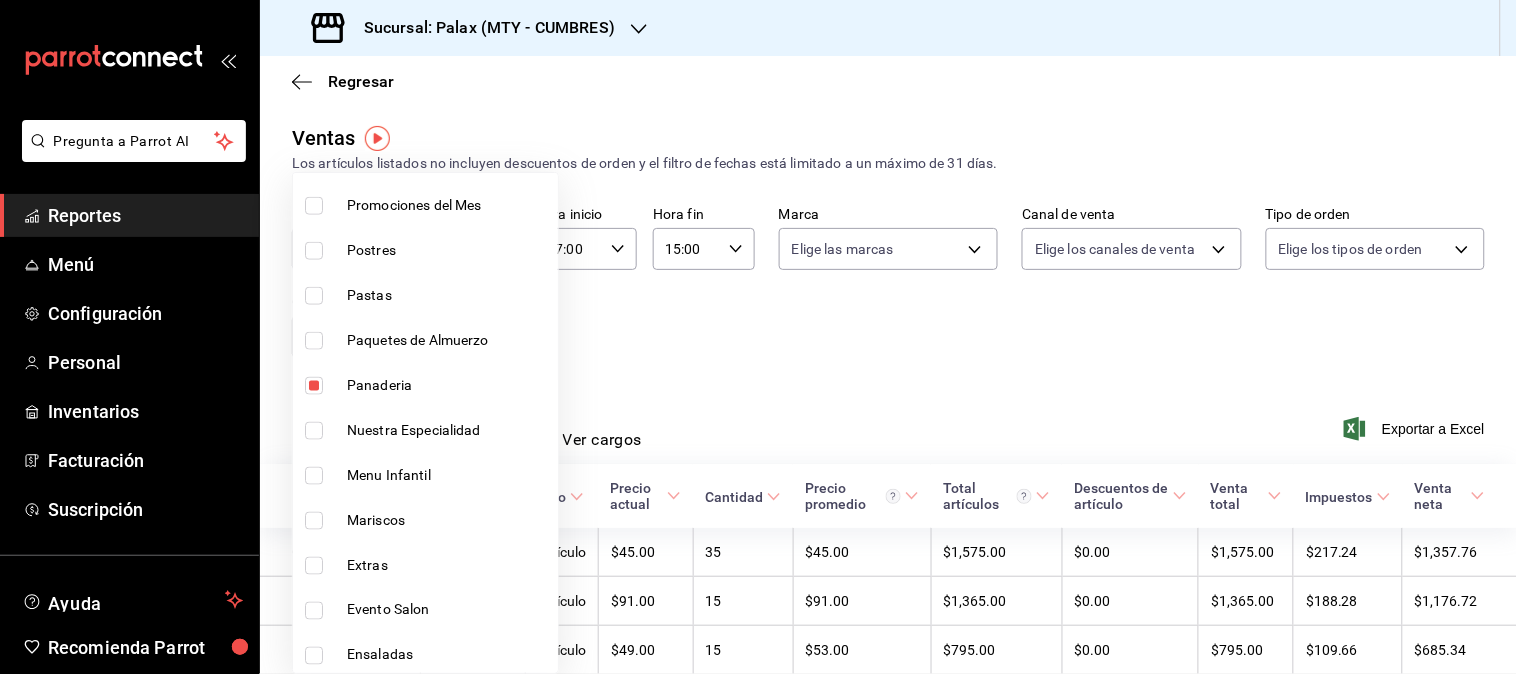 click at bounding box center [314, 386] 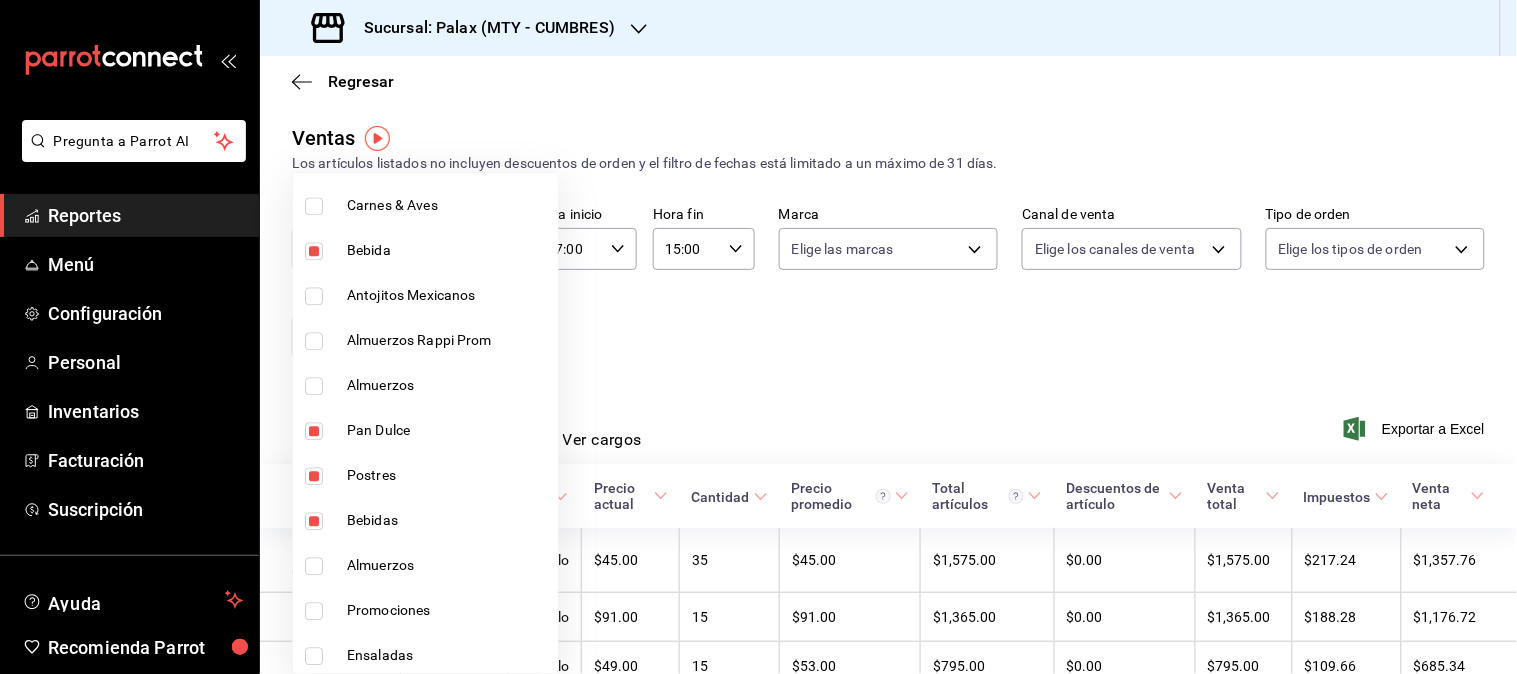 scroll, scrollTop: 1222, scrollLeft: 0, axis: vertical 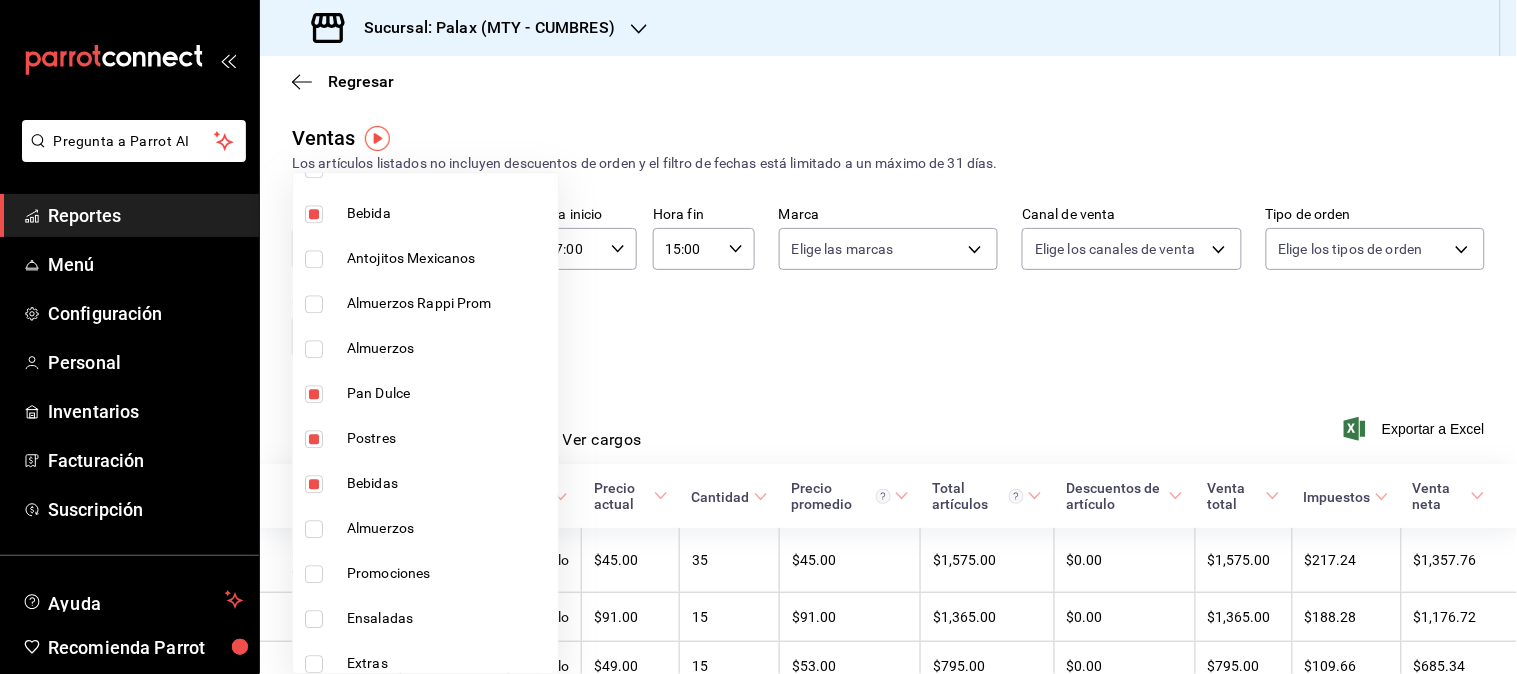 click at bounding box center (758, 337) 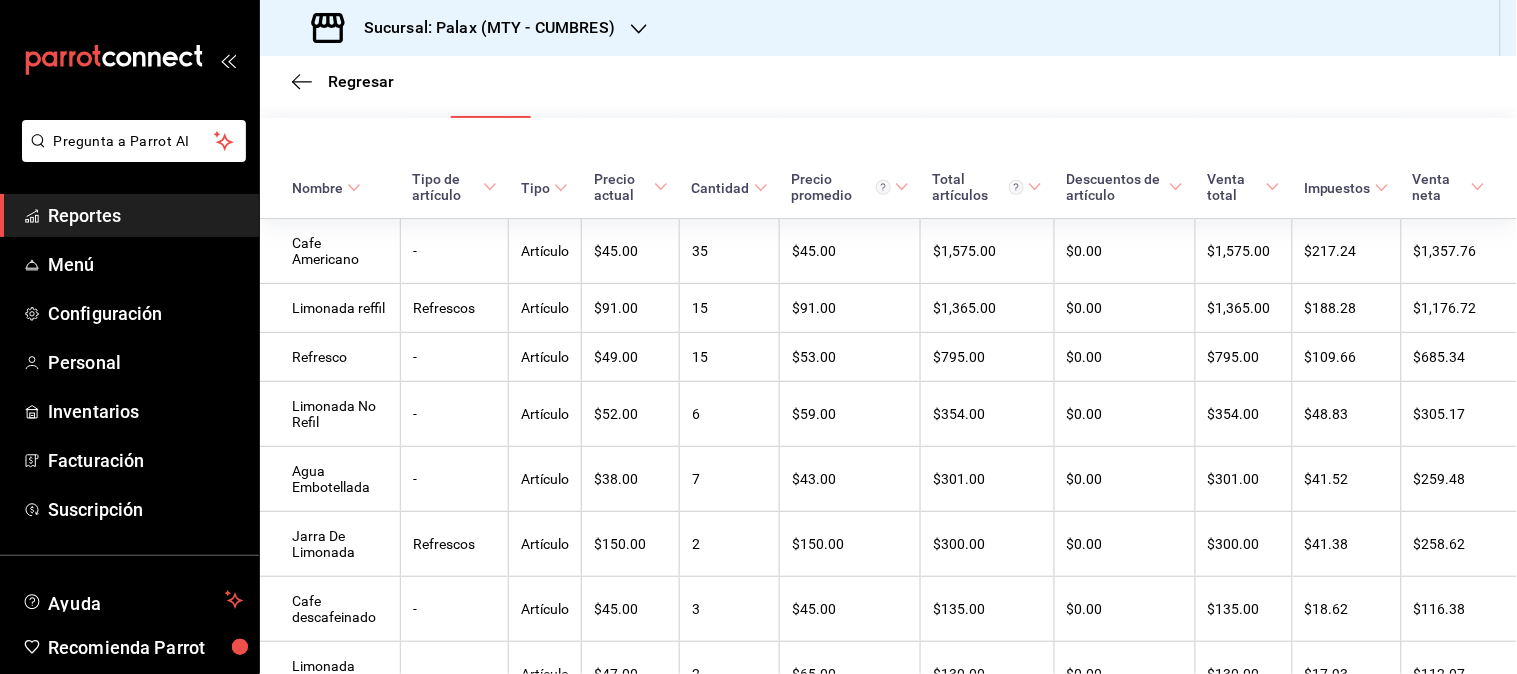 scroll, scrollTop: 0, scrollLeft: 0, axis: both 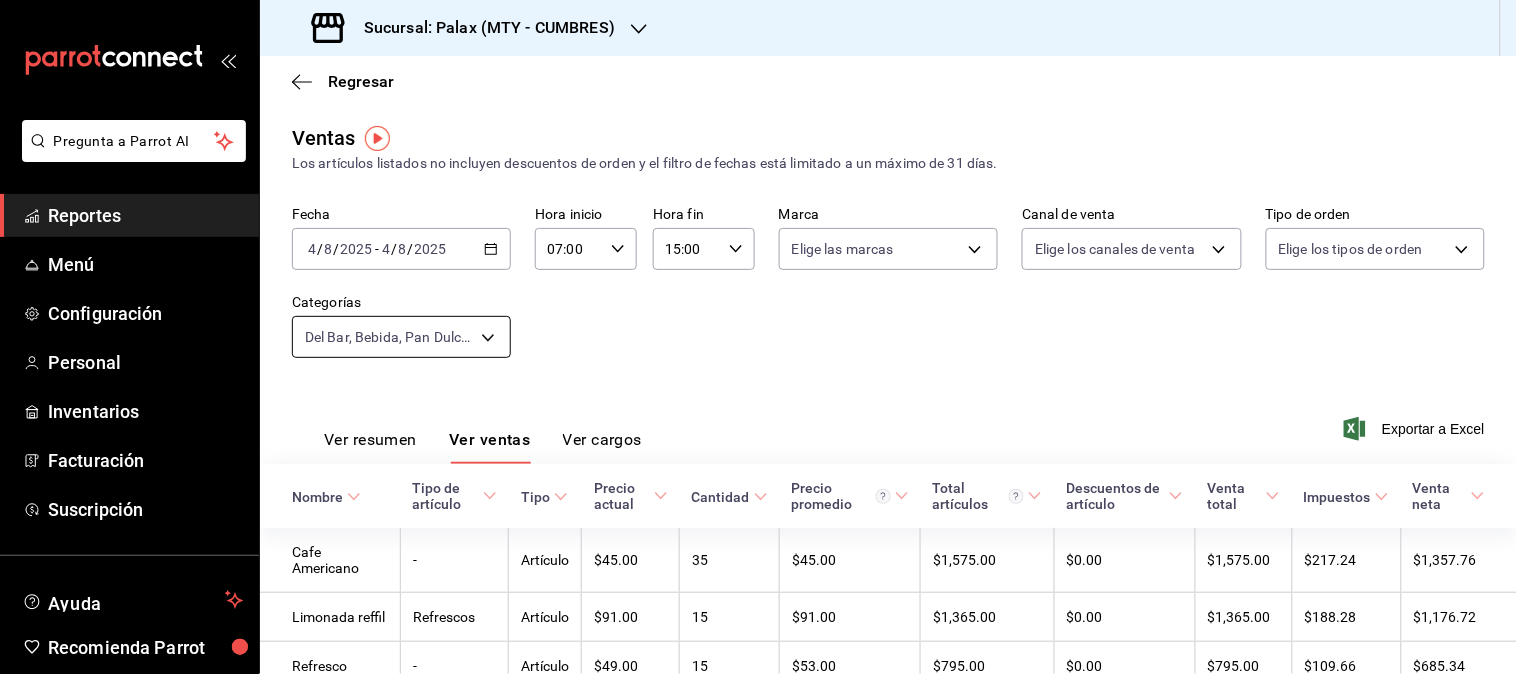 click on "Pregunta a Parrot AI Reportes   Menú   Configuración   Personal   Inventarios   Facturación   Suscripción   Ayuda Recomienda Parrot   Mutiuser Palax   Sugerir nueva función   Sucursal: Palax ([CITY] - [STATE]) Regresar Ventas Los artículos listados no incluyen descuentos de orden y el filtro de fechas está limitado a un máximo de 31 días. Fecha 2025-08-04 4 / 8 / 2025 - 2025-08-04 4 / 8 / 2025 Hora inicio 07:00 Hora inicio Hora fin 15:00 Hora fin Marca Elige las marcas Canal de venta Elige los canales de venta Tipo de orden Elige los tipos de orden Categorías Del Bar, Bebida, Pan Dulce, Postres, Bebidas [UUID],[UUID],[UUID],[UUID],[UUID] Ver resumen Ver ventas Ver cargos Exportar a Excel Nombre Tipo de artículo Tipo Precio actual Cantidad Precio promedio   Total artículos   Descuentos de artículo Venta total Impuestos Venta neta Cafe Americano - $45.00" at bounding box center [758, 337] 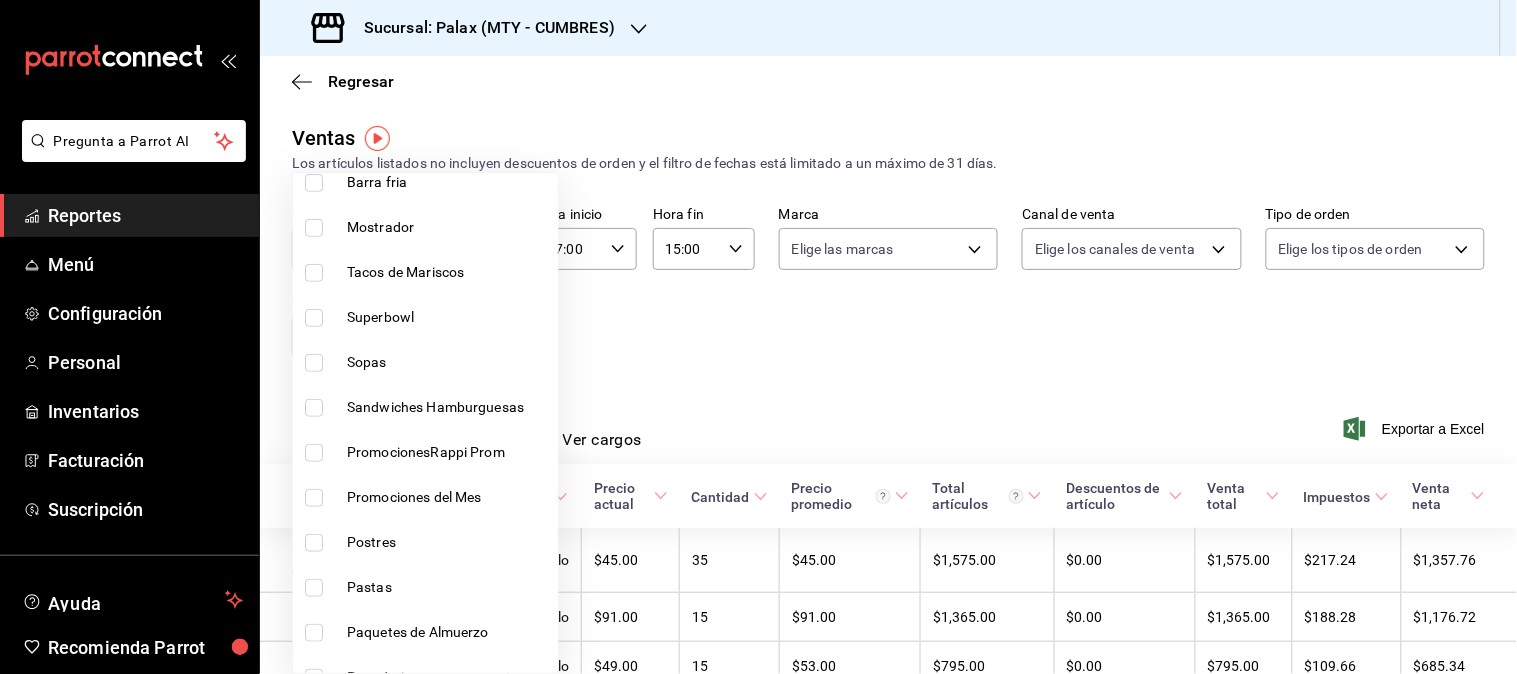scroll, scrollTop: 333, scrollLeft: 0, axis: vertical 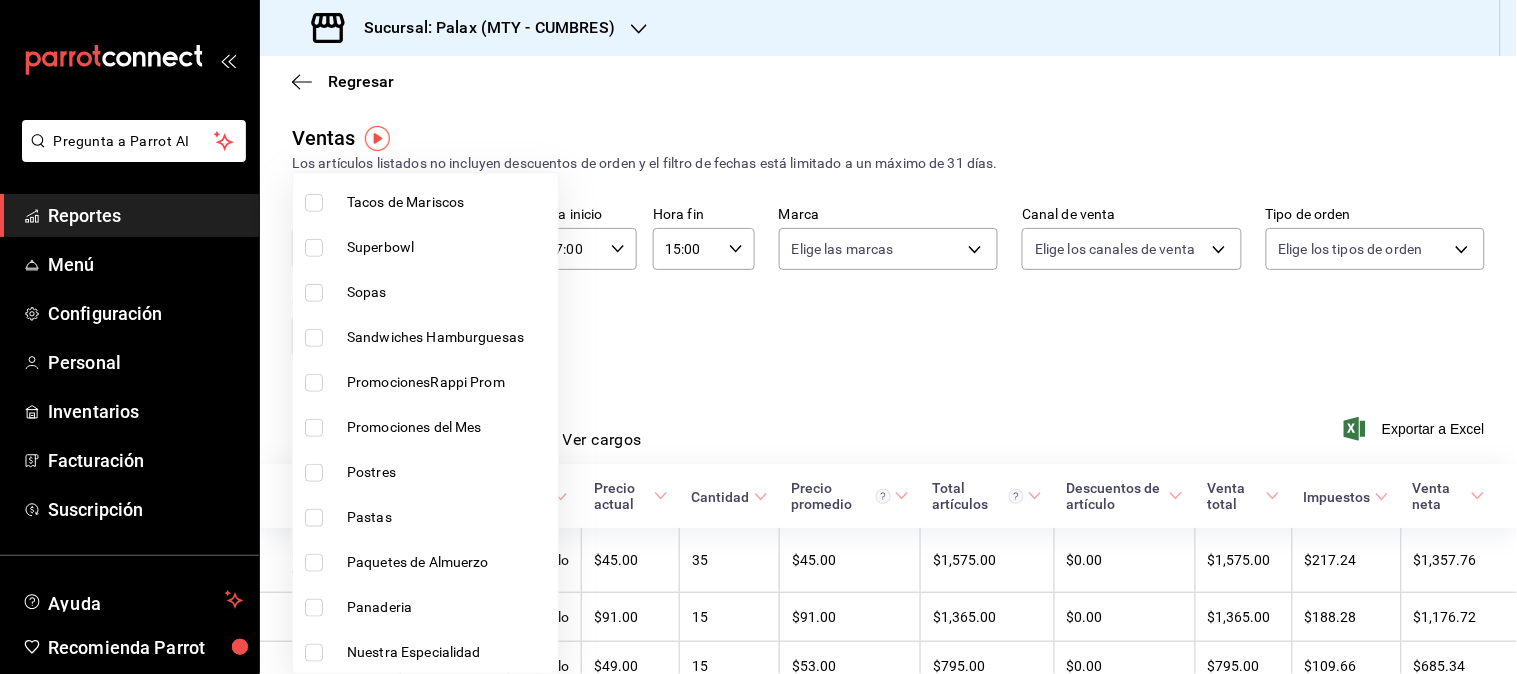 click at bounding box center [314, 473] 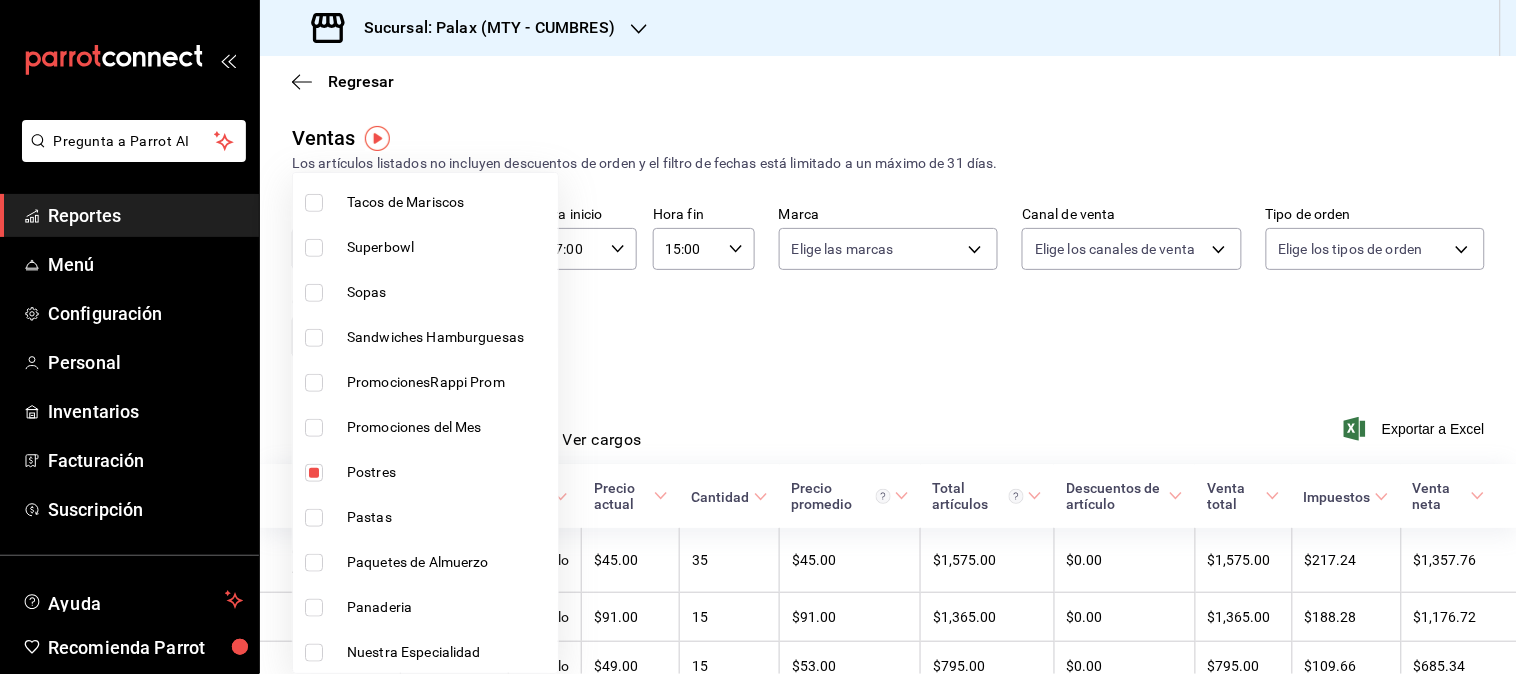 scroll, scrollTop: 444, scrollLeft: 0, axis: vertical 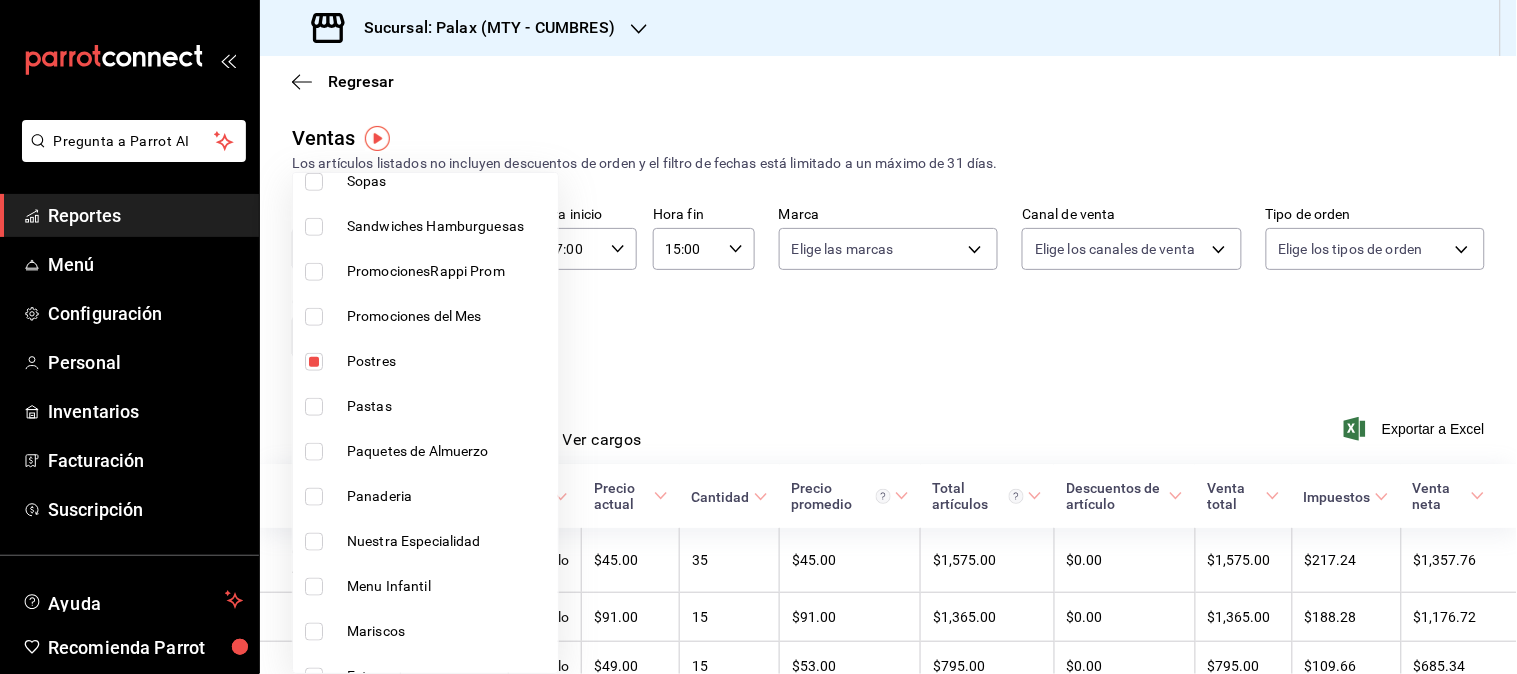 click at bounding box center [314, 497] 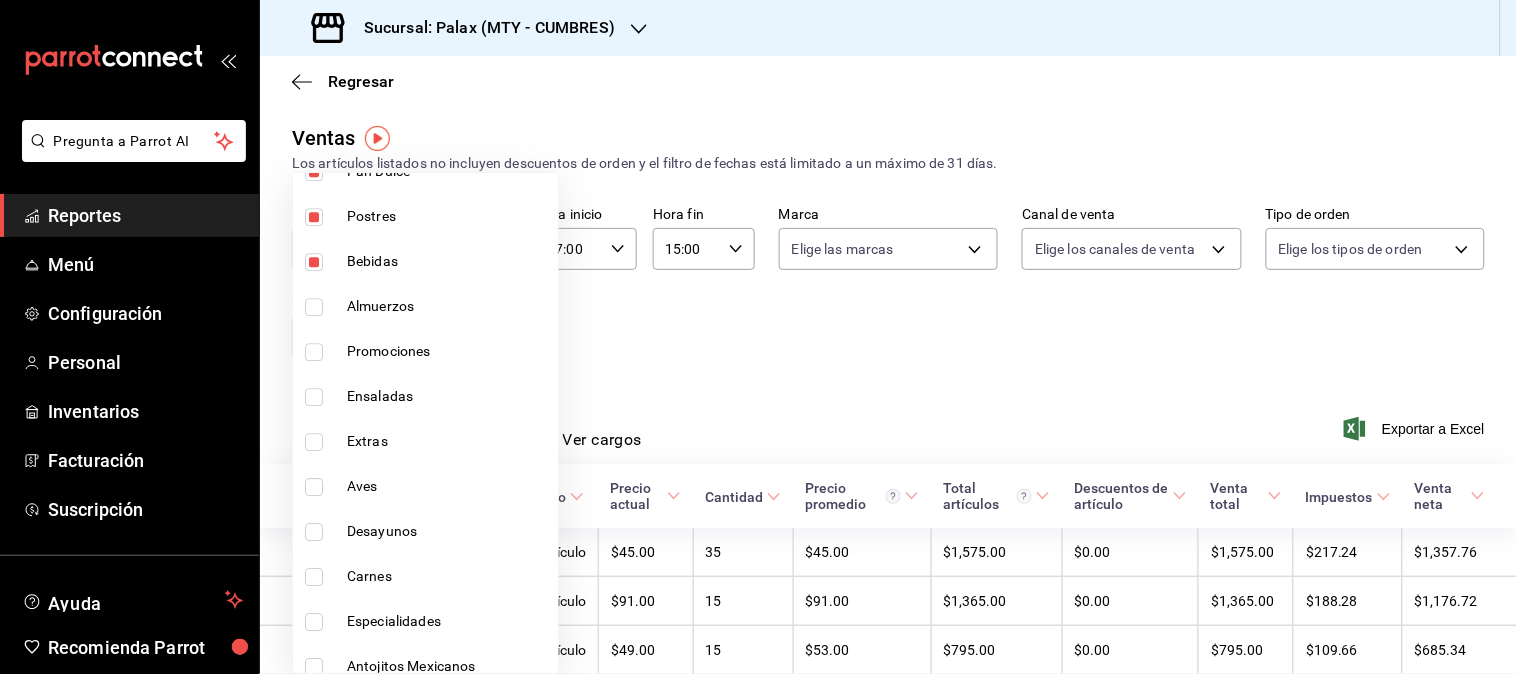 scroll, scrollTop: 1457, scrollLeft: 0, axis: vertical 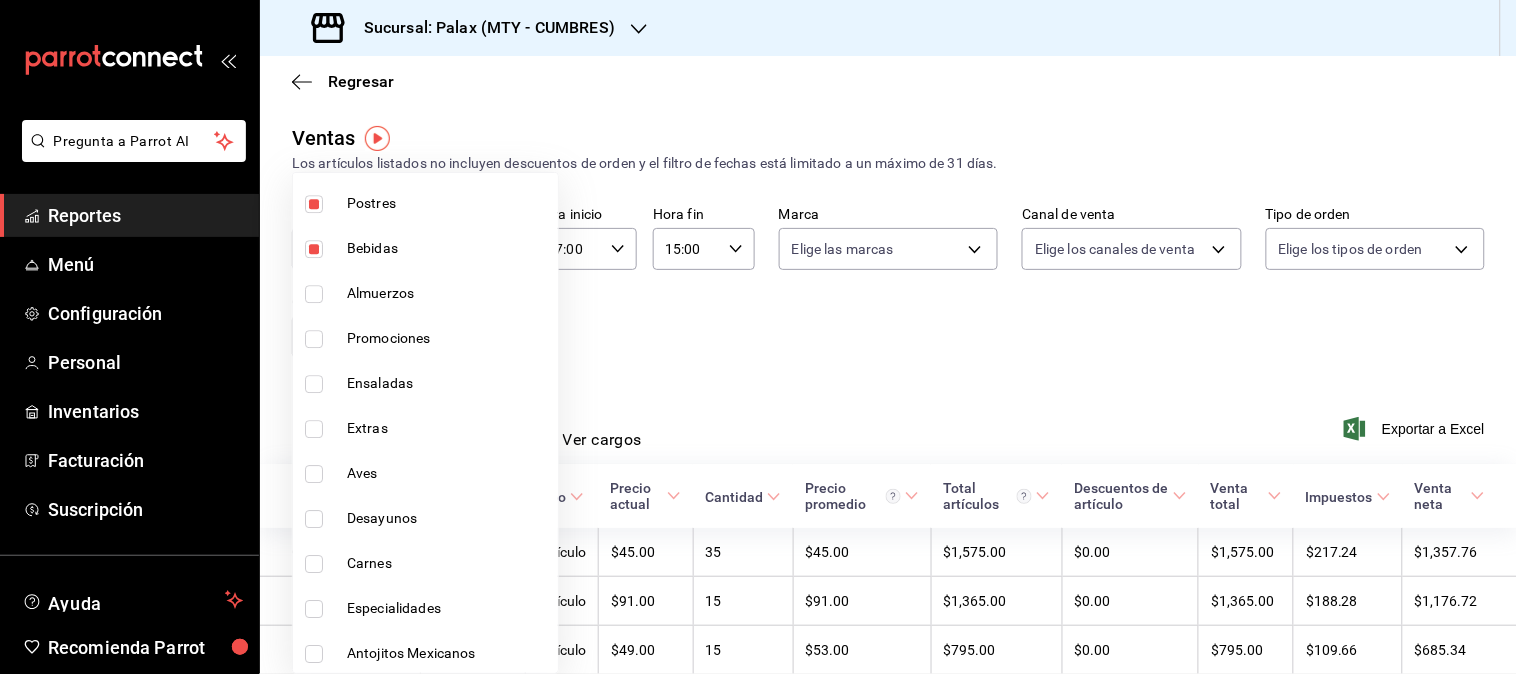 click at bounding box center [758, 337] 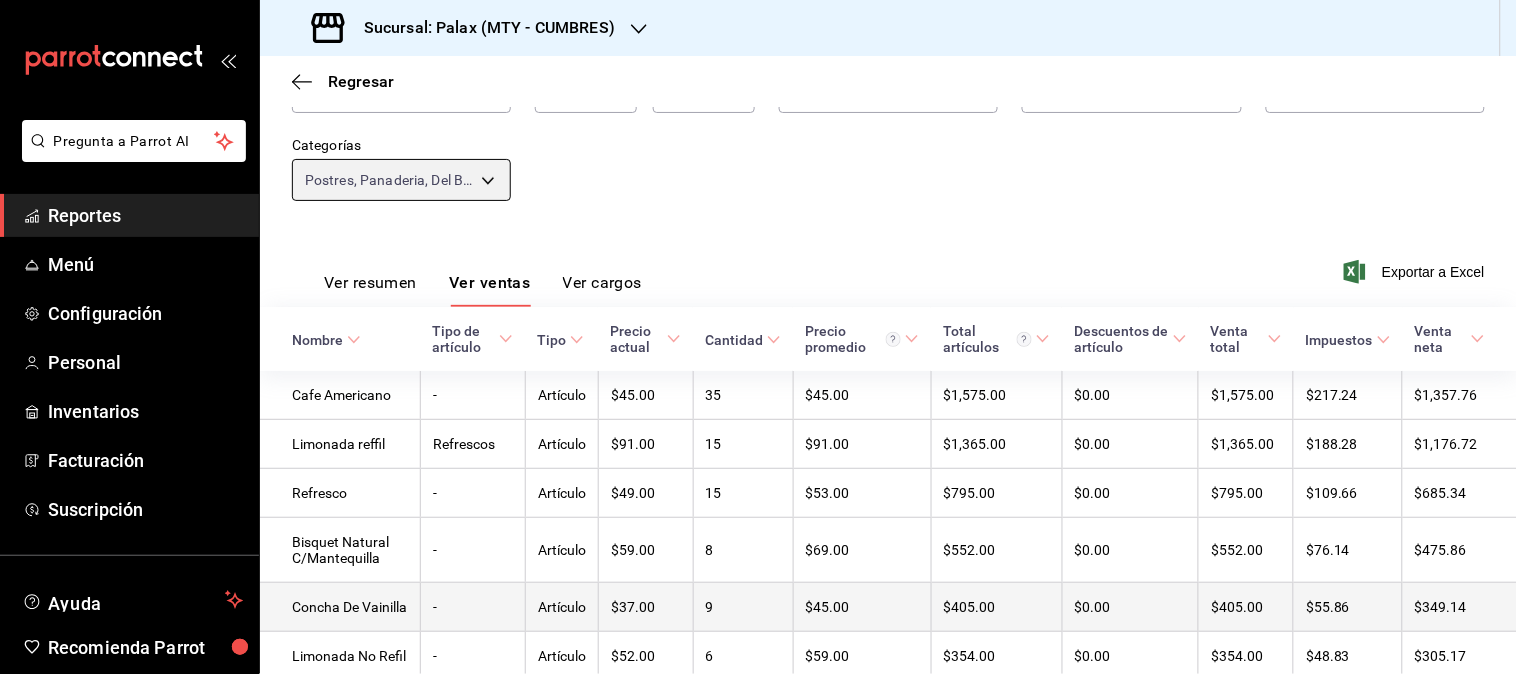scroll, scrollTop: 111, scrollLeft: 0, axis: vertical 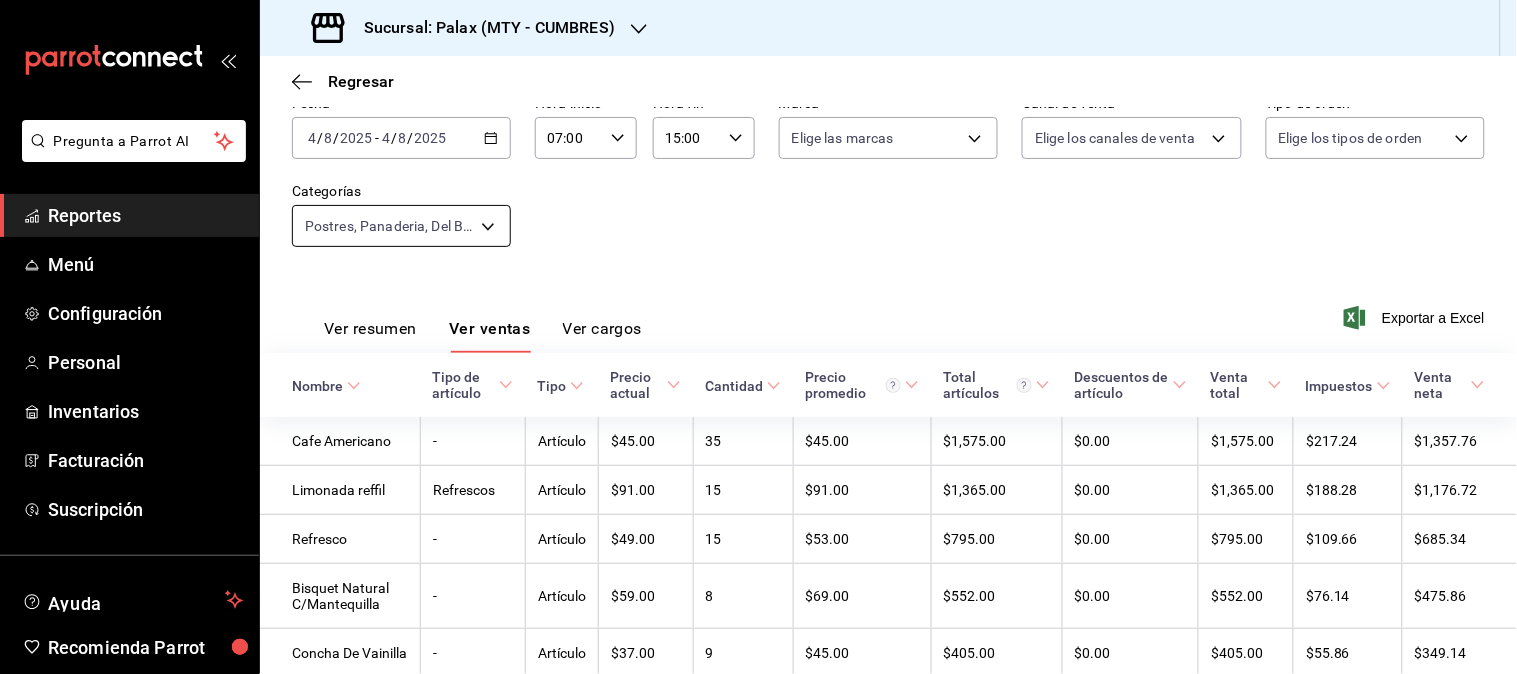click on "Pregunta a Parrot AI Reportes   Menú   Configuración   Personal   Inventarios   Facturación   Suscripción   Ayuda Recomienda Parrot   Mutiuser Palax   Sugerir nueva función   Sucursal: Palax ([CITY] - [STATE]) Regresar Ventas Los artículos listados no incluyen descuentos de orden y el filtro de fechas está limitado a un máximo de 31 días. Fecha 2025-08-04 4 / 8 / 2025 - 2025-08-04 4 / 8 / 2025 Hora inicio 07:00 Hora inicio Hora fin 15:00 Hora fin Marca Elige las marcas Canal de venta Elige los canales de venta Tipo de orden Elige los tipos de orden Categorías Postres, Panaderia, Del Bar, Bebida, Pan Dulce, Postres, Bebidas [UUID],[UUID],[UUID],[UUID],[UUID],[UUID],[UUID] Ver resumen Ver ventas Ver cargos Exportar a Excel Nombre Tipo de artículo Tipo Precio actual Cantidad Precio promedio     - -" at bounding box center [758, 337] 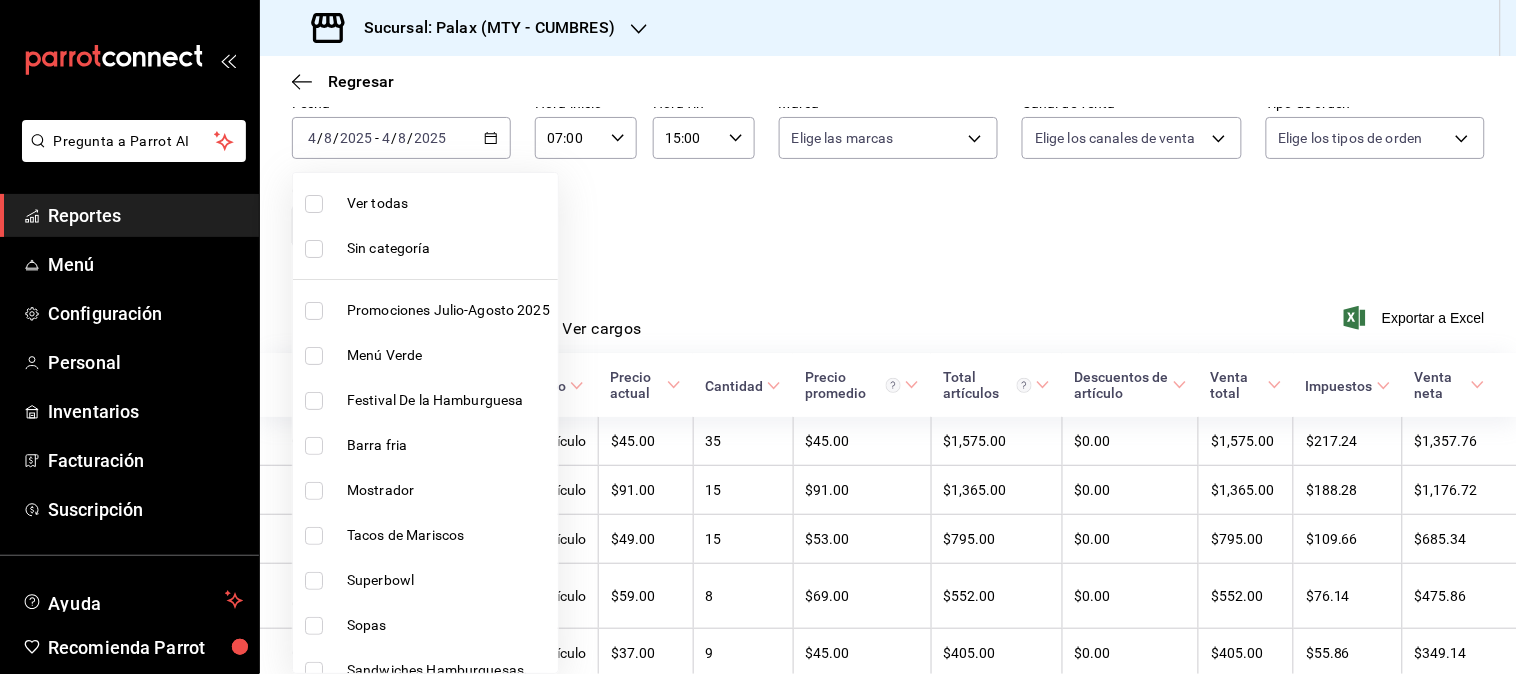 click at bounding box center [314, 204] 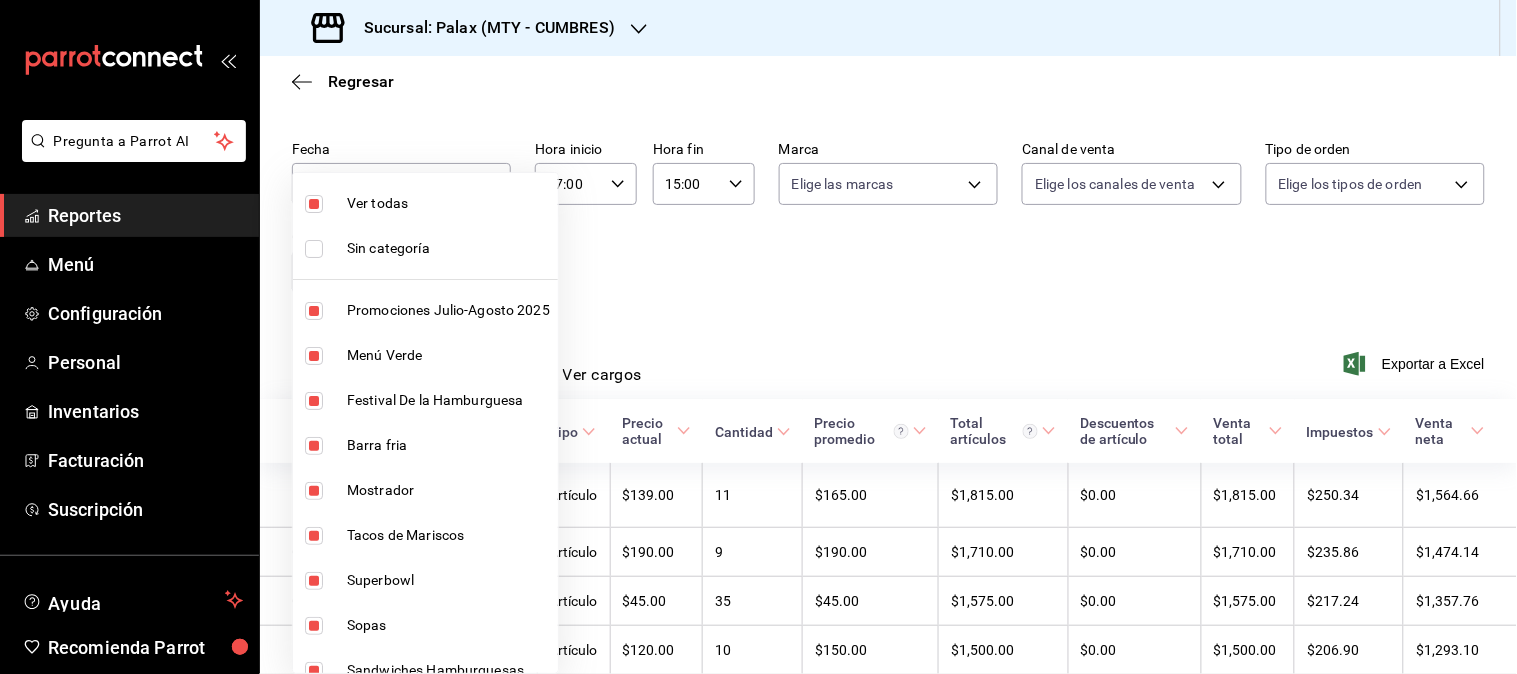 scroll, scrollTop: 111, scrollLeft: 0, axis: vertical 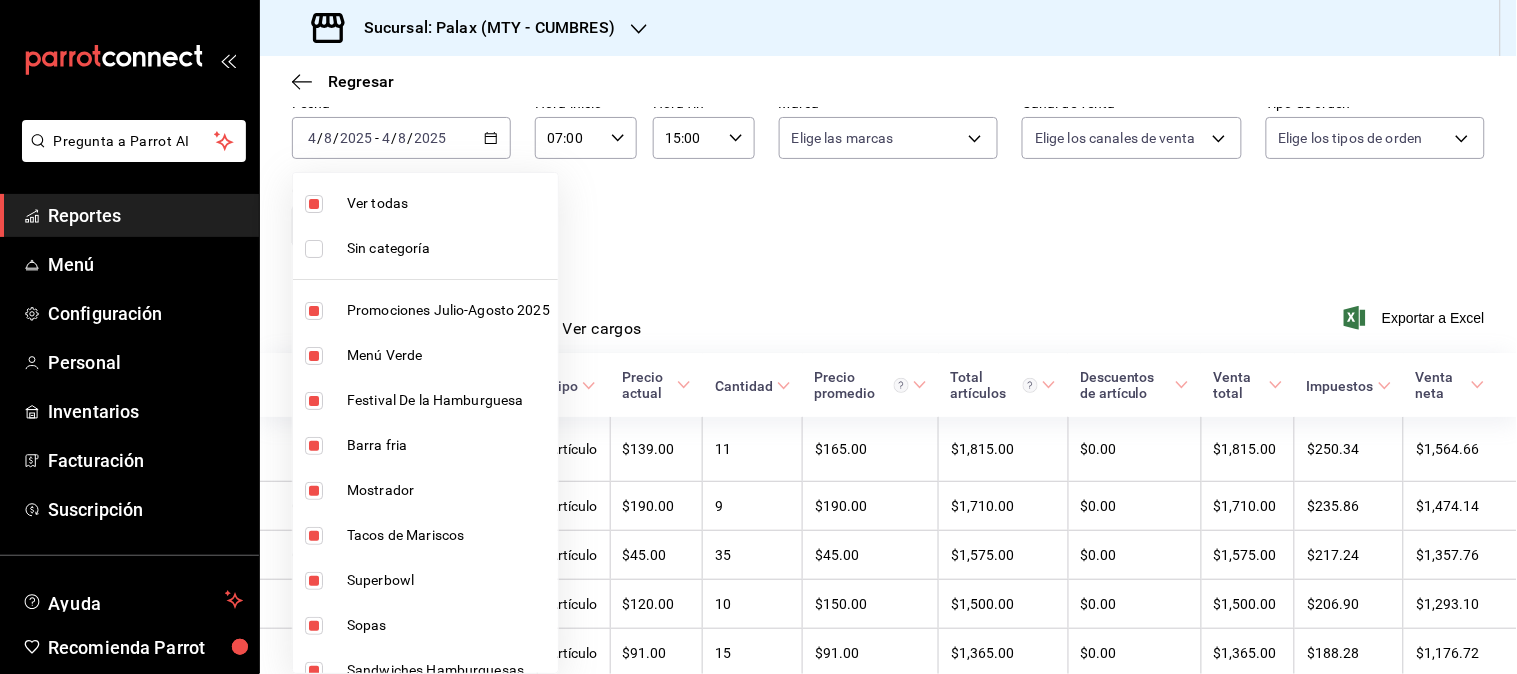 click at bounding box center (758, 337) 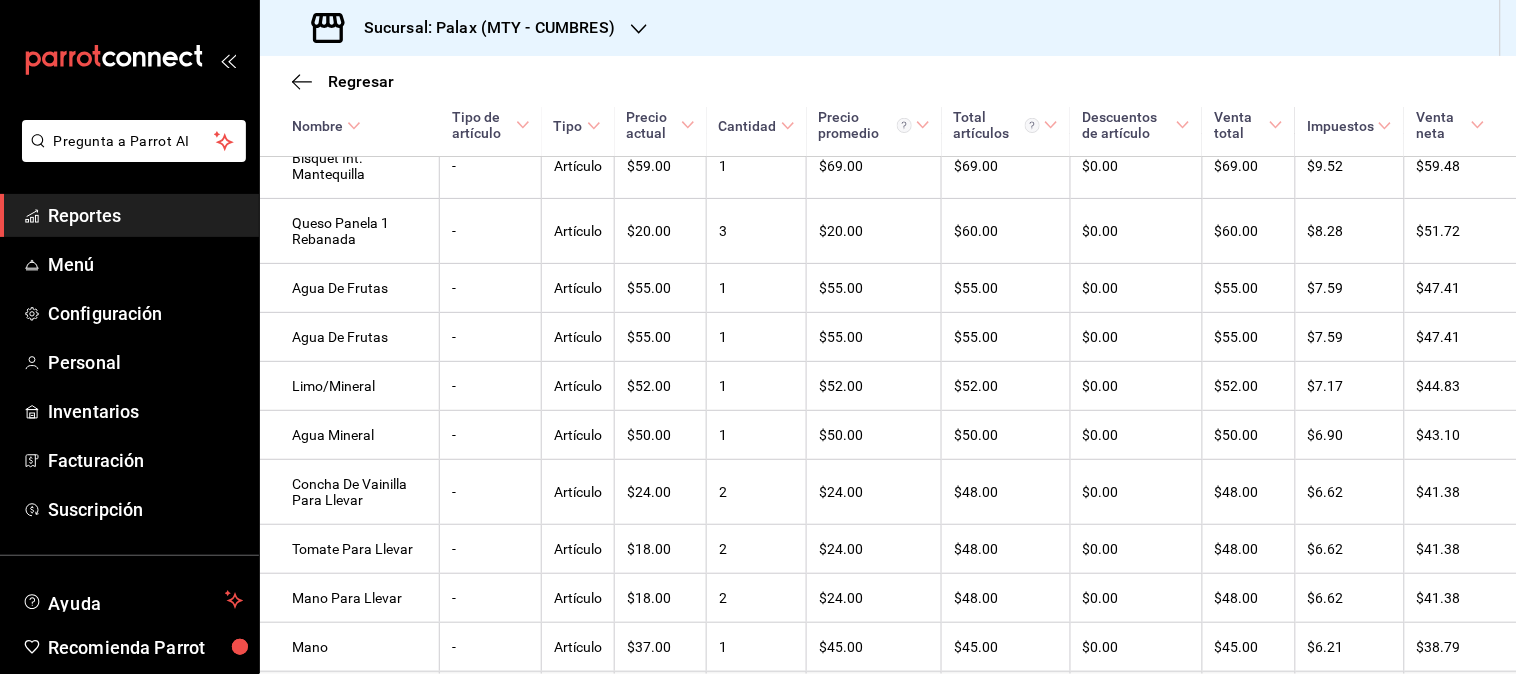 scroll, scrollTop: 3802, scrollLeft: 0, axis: vertical 